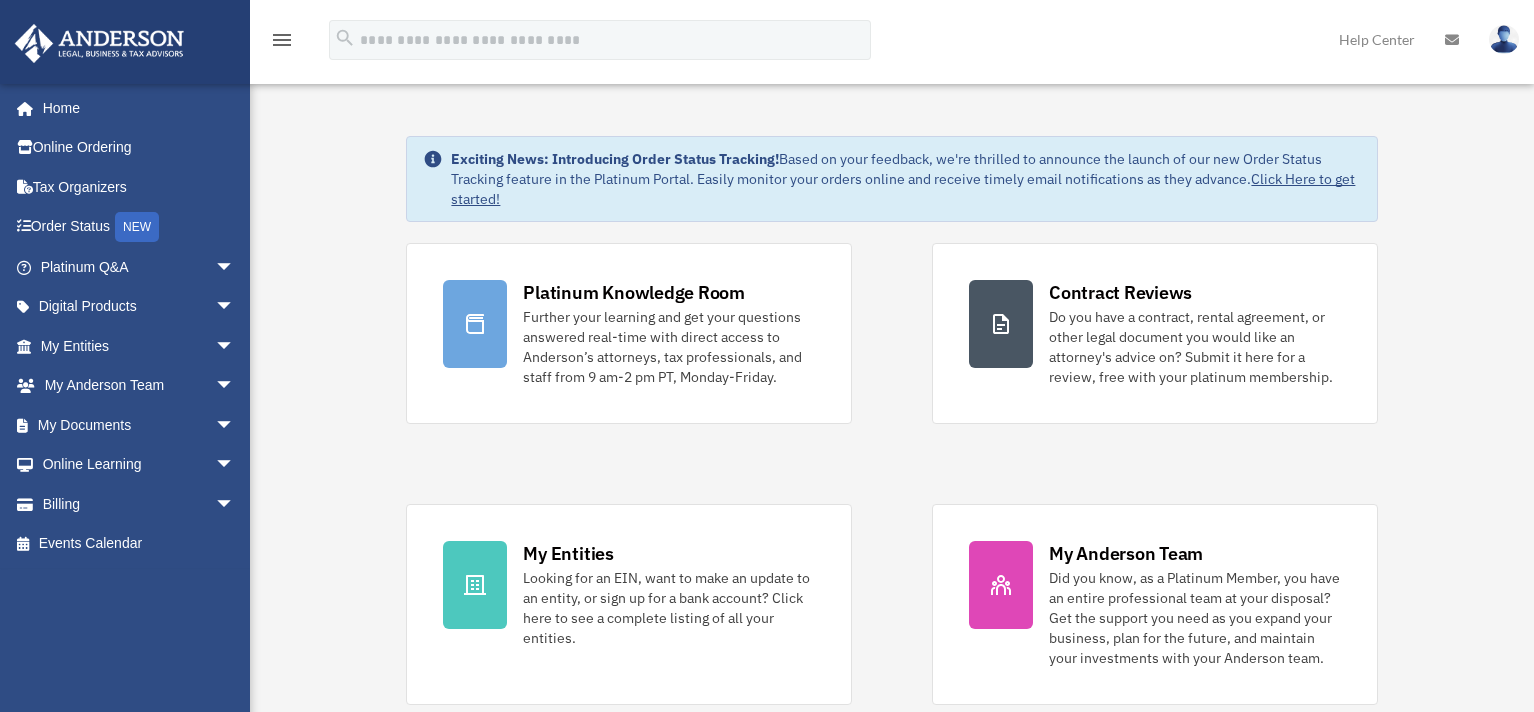 scroll, scrollTop: 0, scrollLeft: 0, axis: both 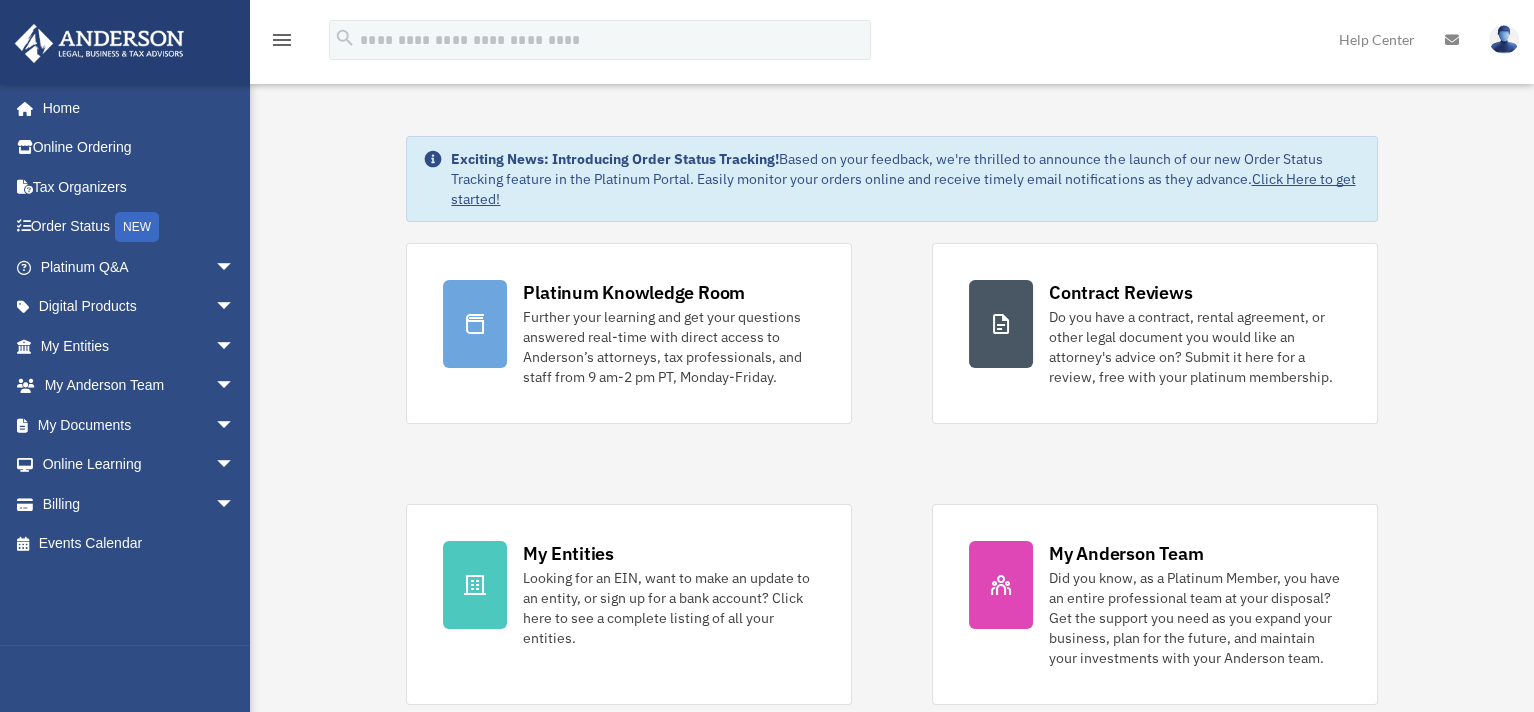 click on "menu
search
Site Menu		            	 add
[EMAIL]
My Profile
Reset Password
Logout
Help Center" at bounding box center (767, 49) 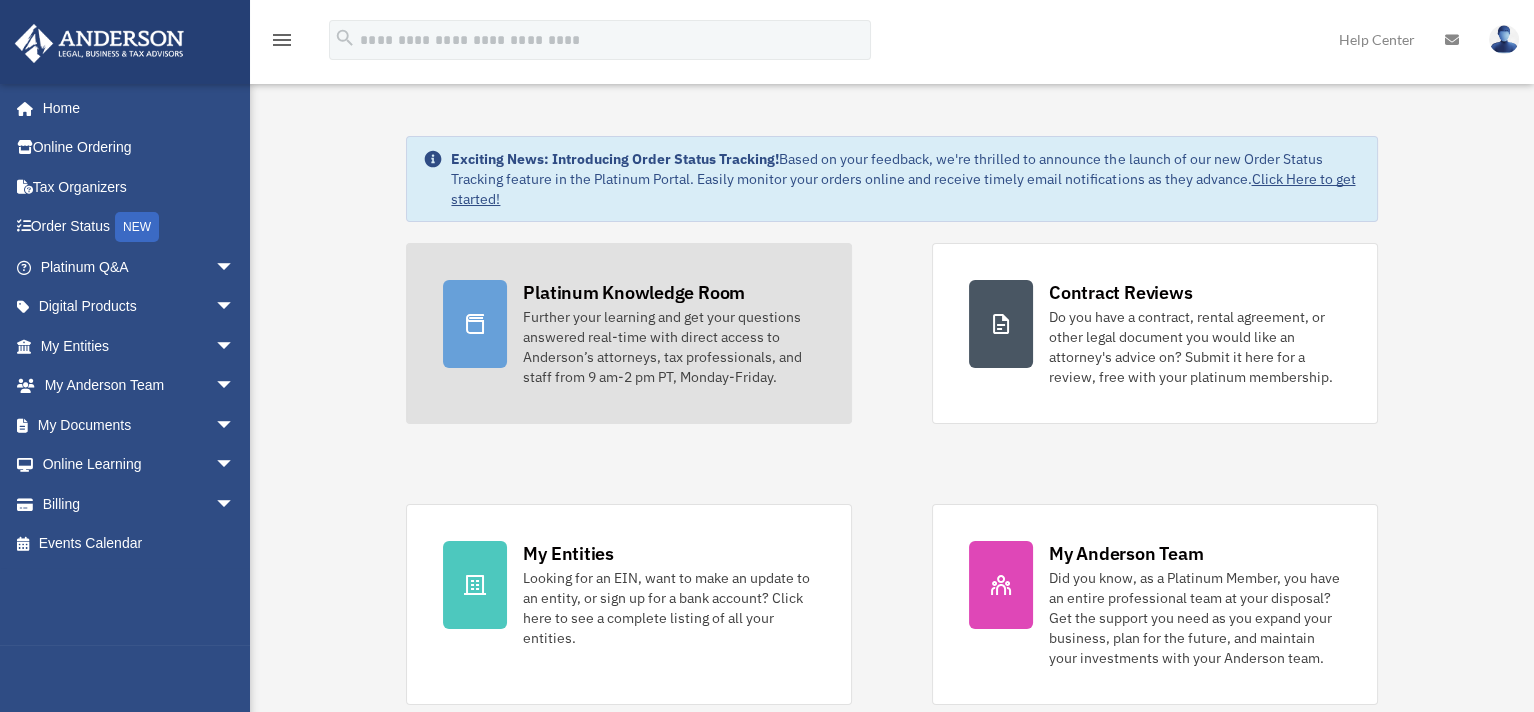 click on "Further your learning and get your questions answered real-time with direct access to Anderson’s attorneys, tax professionals, and staff from 9 am-2 pm PT, Monday-Friday." at bounding box center (669, 347) 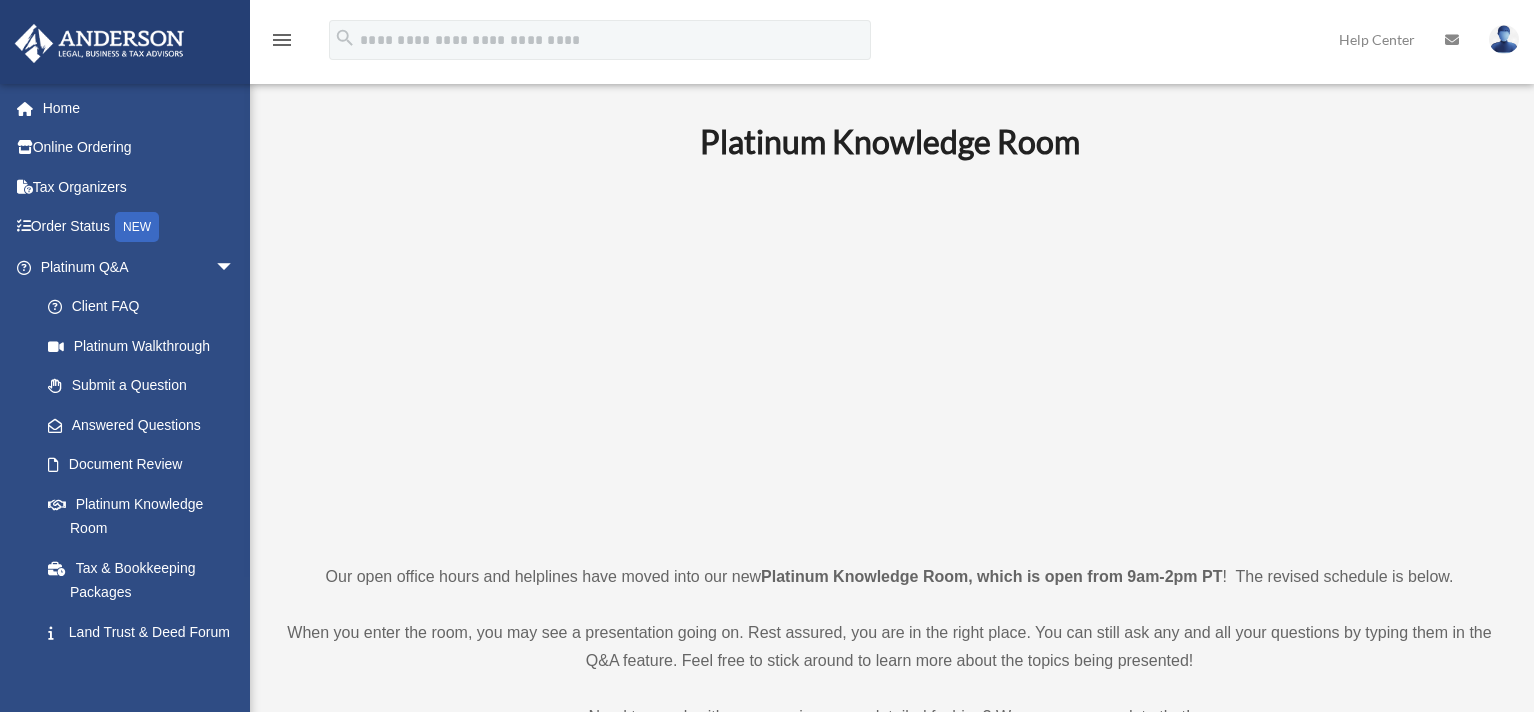 scroll, scrollTop: 0, scrollLeft: 0, axis: both 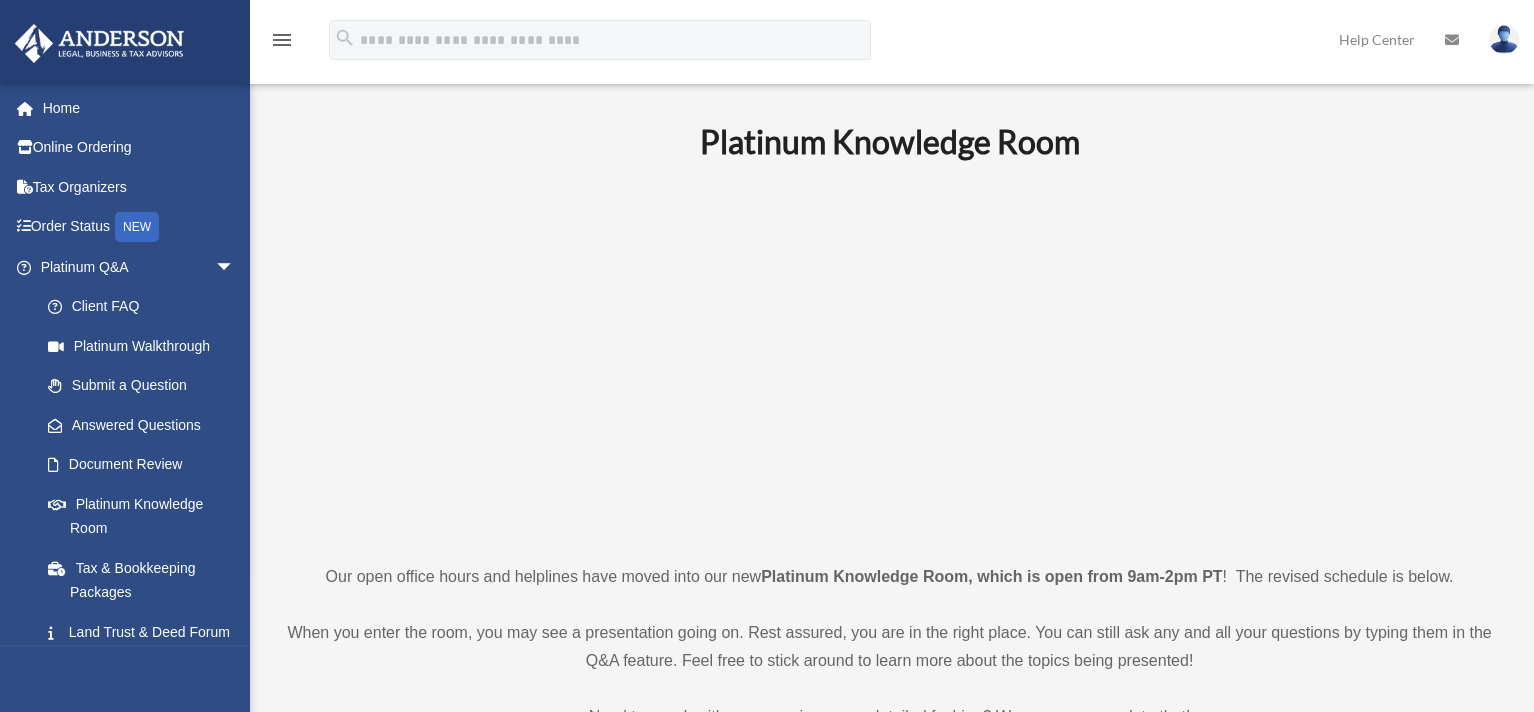 click at bounding box center (889, 361) 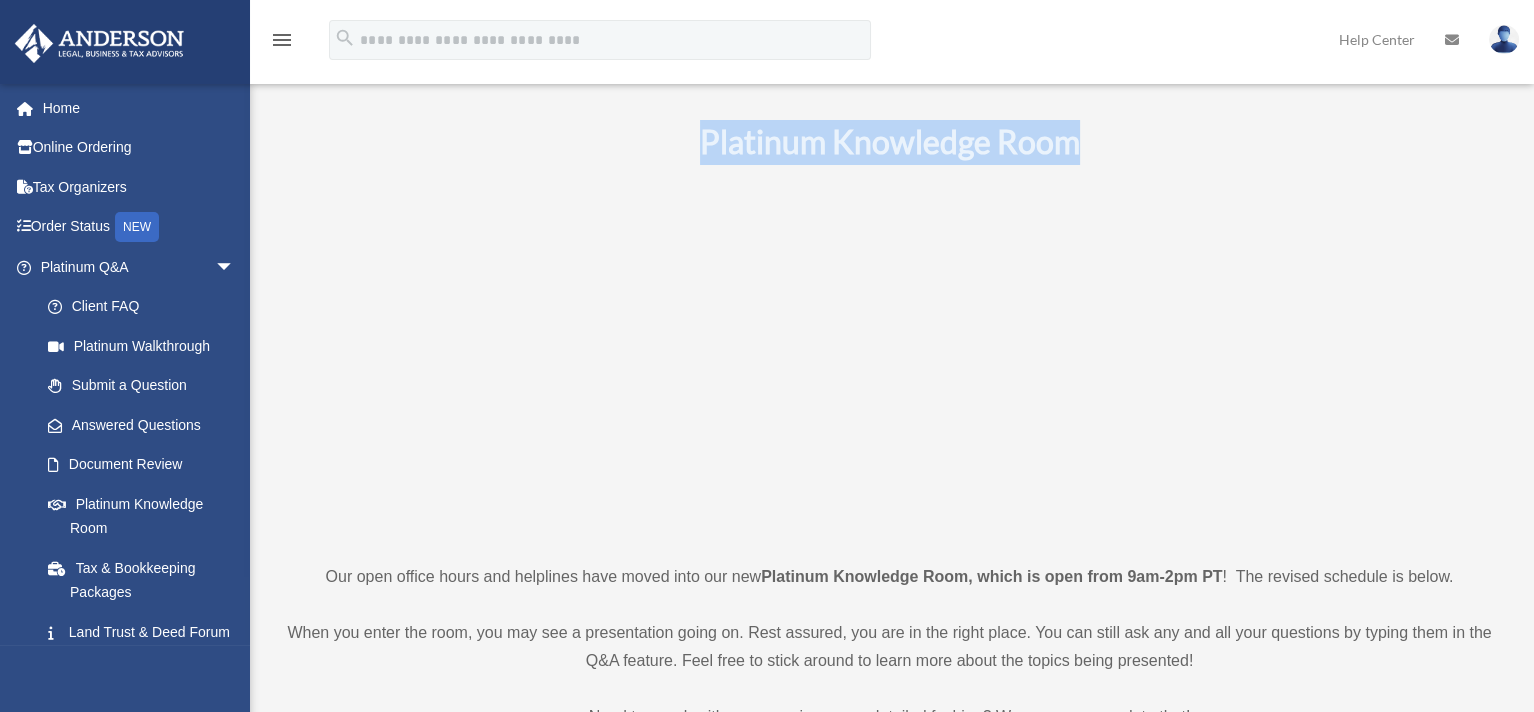 drag, startPoint x: 691, startPoint y: 146, endPoint x: 1081, endPoint y: 142, distance: 390.0205 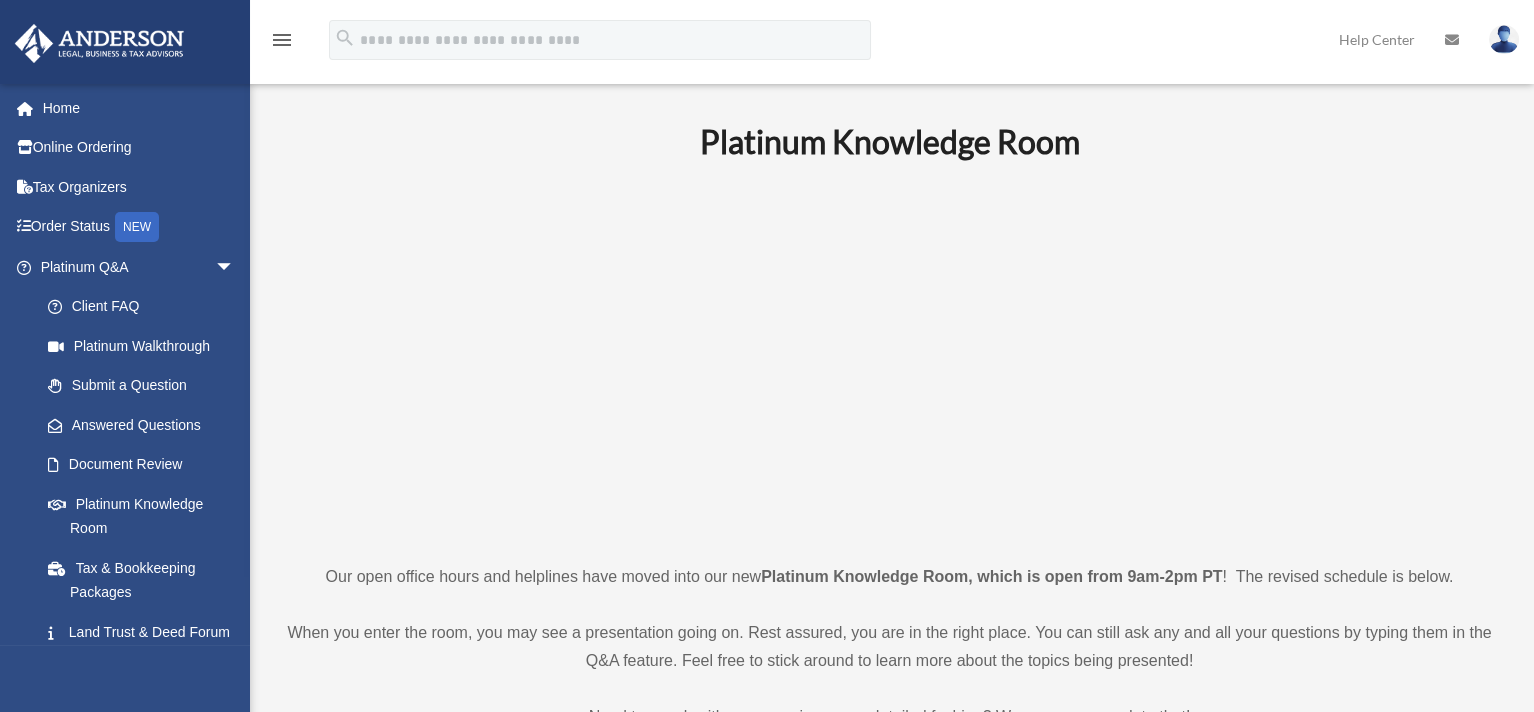 click at bounding box center [889, 361] 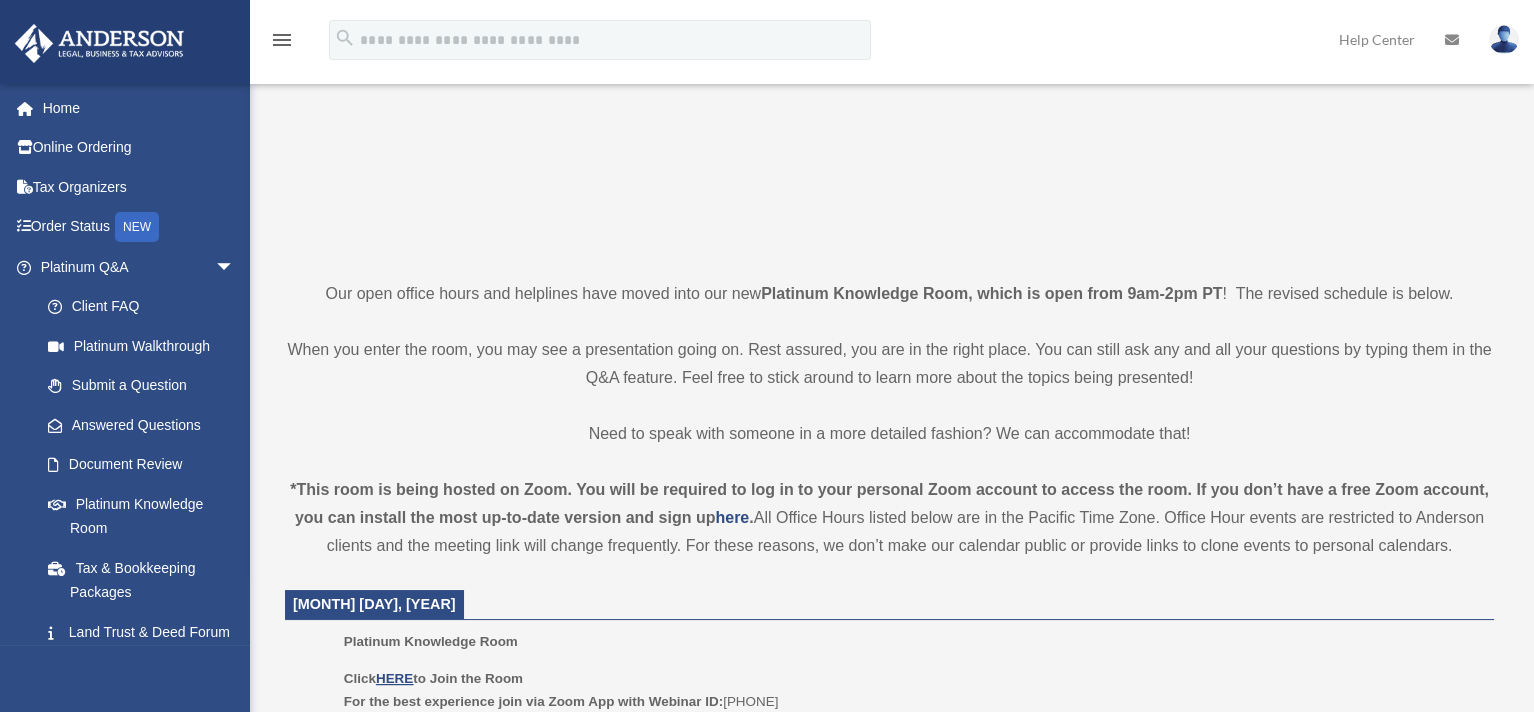 scroll, scrollTop: 300, scrollLeft: 0, axis: vertical 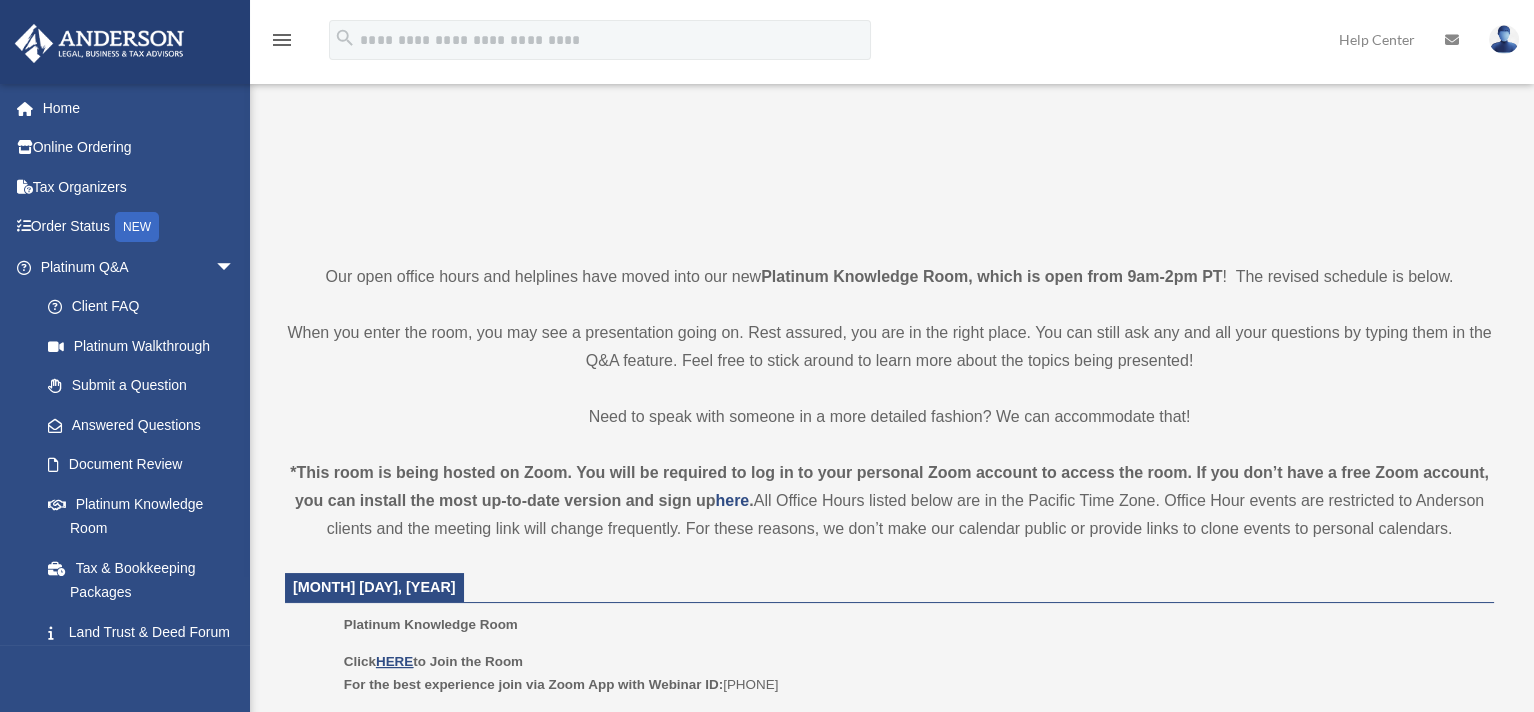 click on "Platinum Knowledge Room
Our open office hours and helplines have moved into our new  Platinum Knowledge Room, which is open from [HOUR]am-[HOUR]pm [TIMEZONE]!   The revised schedule is below.
When you enter the room, you may see a presentation going on. Rest assured, you are in the right place. You can still ask any and all your questions by typing them in the Q&A feature. Feel free to stick around to learn more about the topics being presented!
Need to speak with someone in a more detailed fashion? We can accommodate that!
*This room is being hosted on Zoom. You will be required to log in to your personal Zoom account to access the room. If you don’t have a free Zoom account, you can install the most up-to-date version and sign up  here .
[MONTH] [DAY], [YEAR]
Platinum Knowledge Room
Click  HERE  to Join the Room For the best experience join via Zoom App with Webinar ID:" at bounding box center [889, 1284] 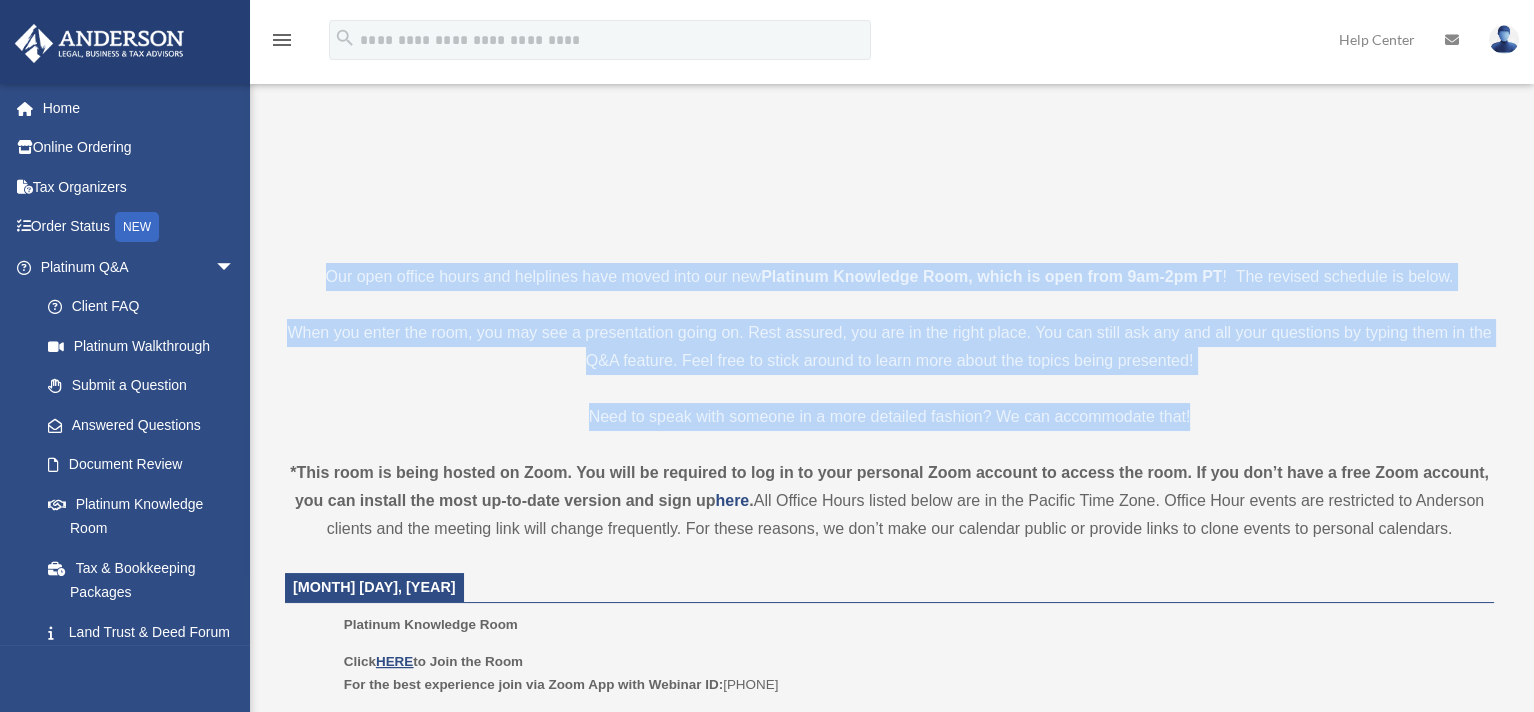 drag, startPoint x: 1197, startPoint y: 417, endPoint x: 277, endPoint y: 262, distance: 932.9657 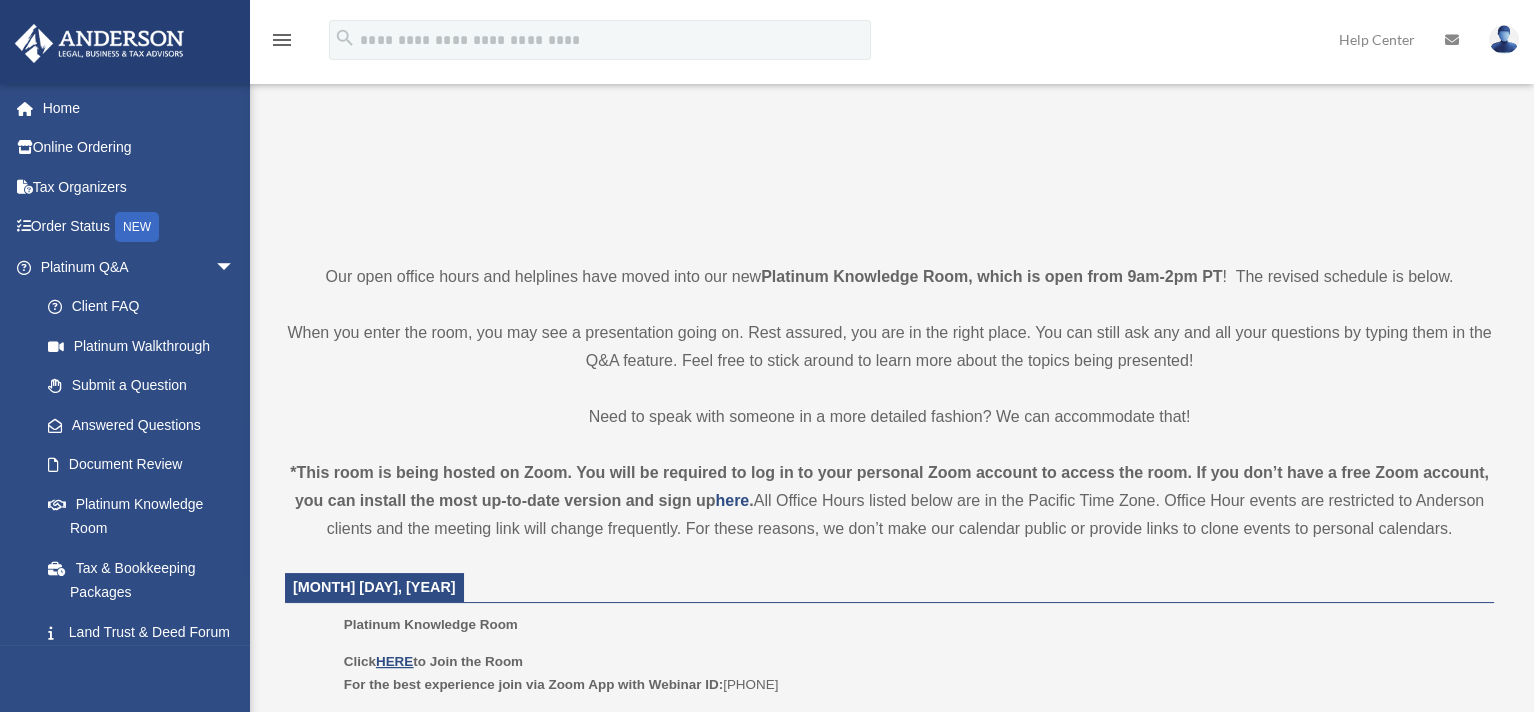 click at bounding box center [889, 61] 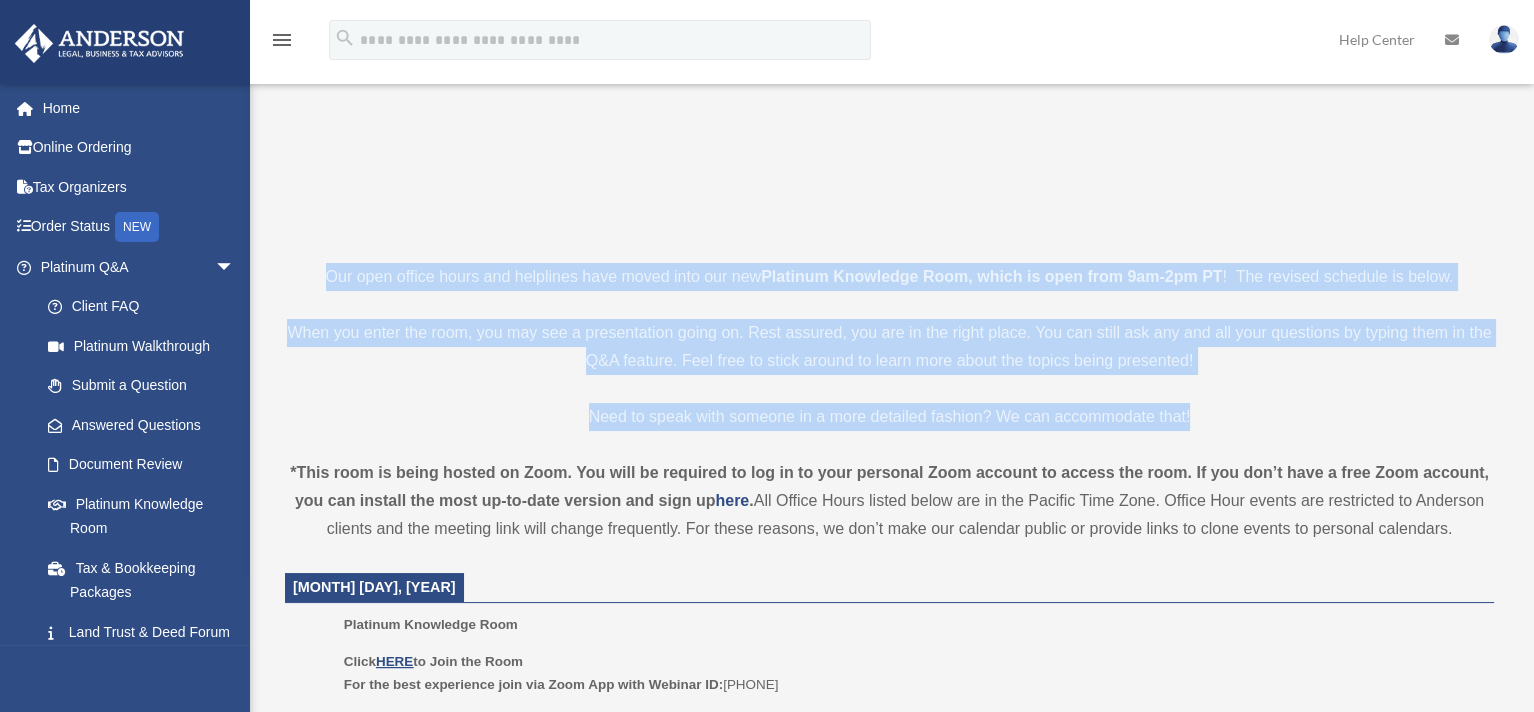 drag, startPoint x: 1227, startPoint y: 421, endPoint x: 313, endPoint y: 254, distance: 929.1313 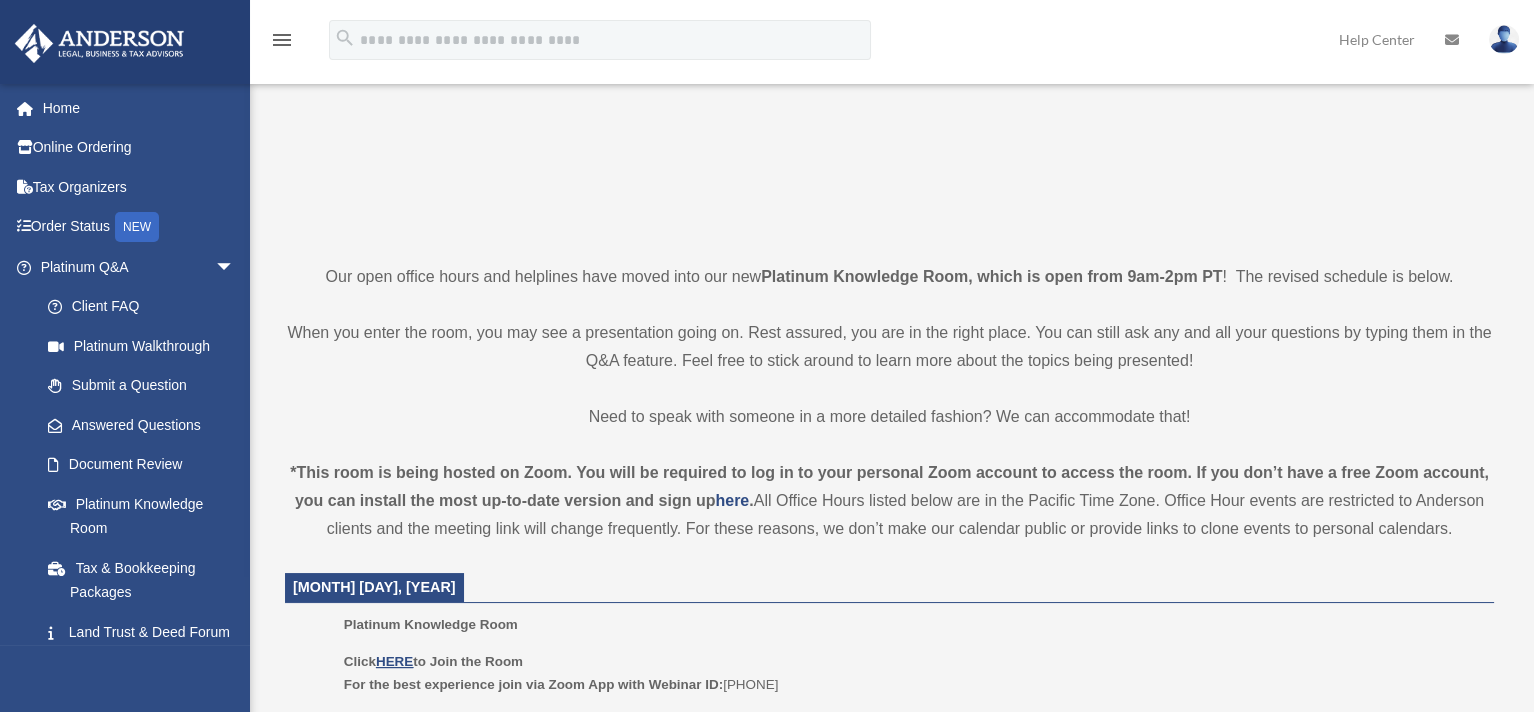 click on "Platinum Knowledge Room
Our open office hours and helplines have moved into our new  Platinum Knowledge Room, which is open from [HOUR]am-[HOUR]pm [TIMEZONE]!   The revised schedule is below.
When you enter the room, you may see a presentation going on. Rest assured, you are in the right place. You can still ask any and all your questions by typing them in the Q&A feature. Feel free to stick around to learn more about the topics being presented!
Need to speak with someone in a more detailed fashion? We can accommodate that!
*This room is being hosted on Zoom. You will be required to log in to your personal Zoom account to access the room. If you don’t have a free Zoom account, you can install the most up-to-date version and sign up  here .
[MONTH] [DAY], [YEAR]
Platinum Knowledge Room
Click  HERE  to Join the Room For the best experience join via Zoom App with Webinar ID:" at bounding box center [889, 1284] 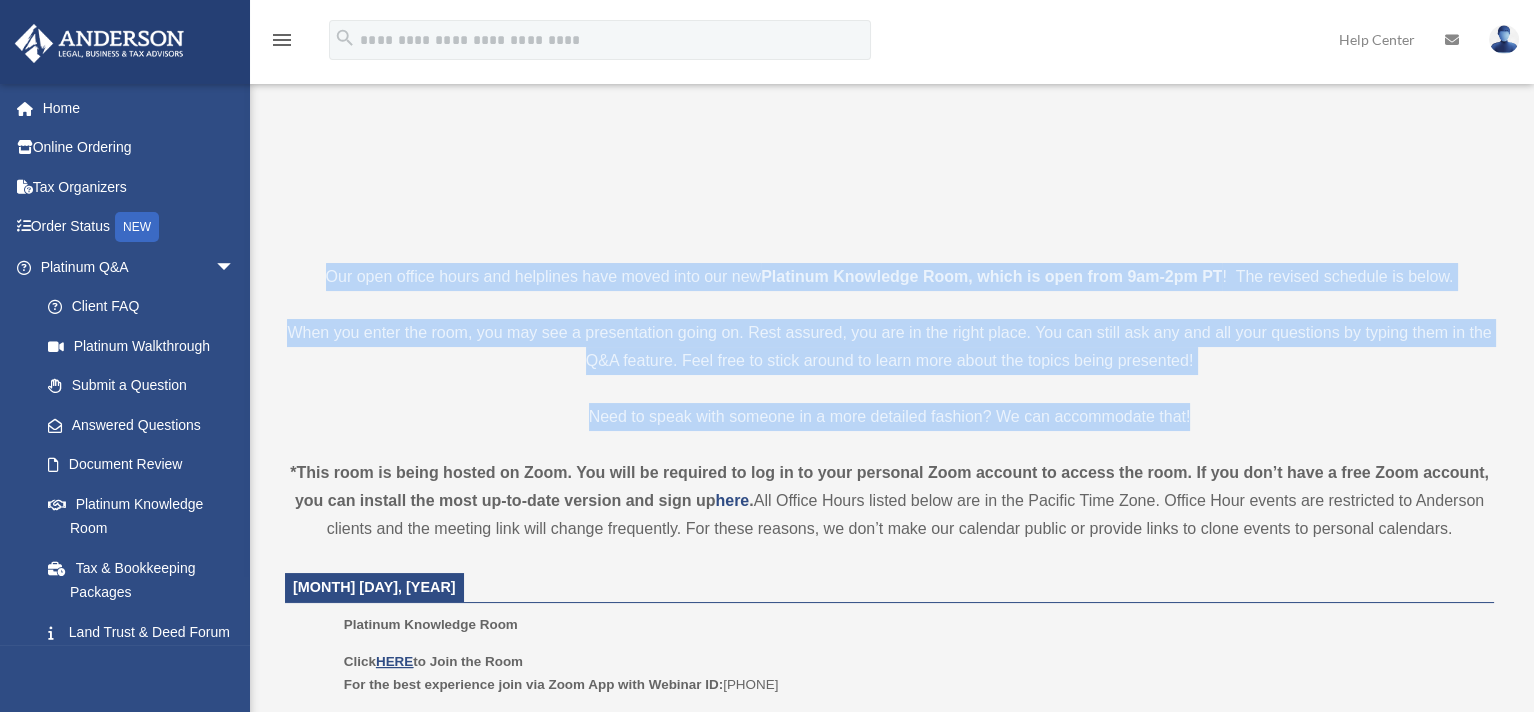 drag, startPoint x: 1204, startPoint y: 419, endPoint x: 304, endPoint y: 249, distance: 915.91486 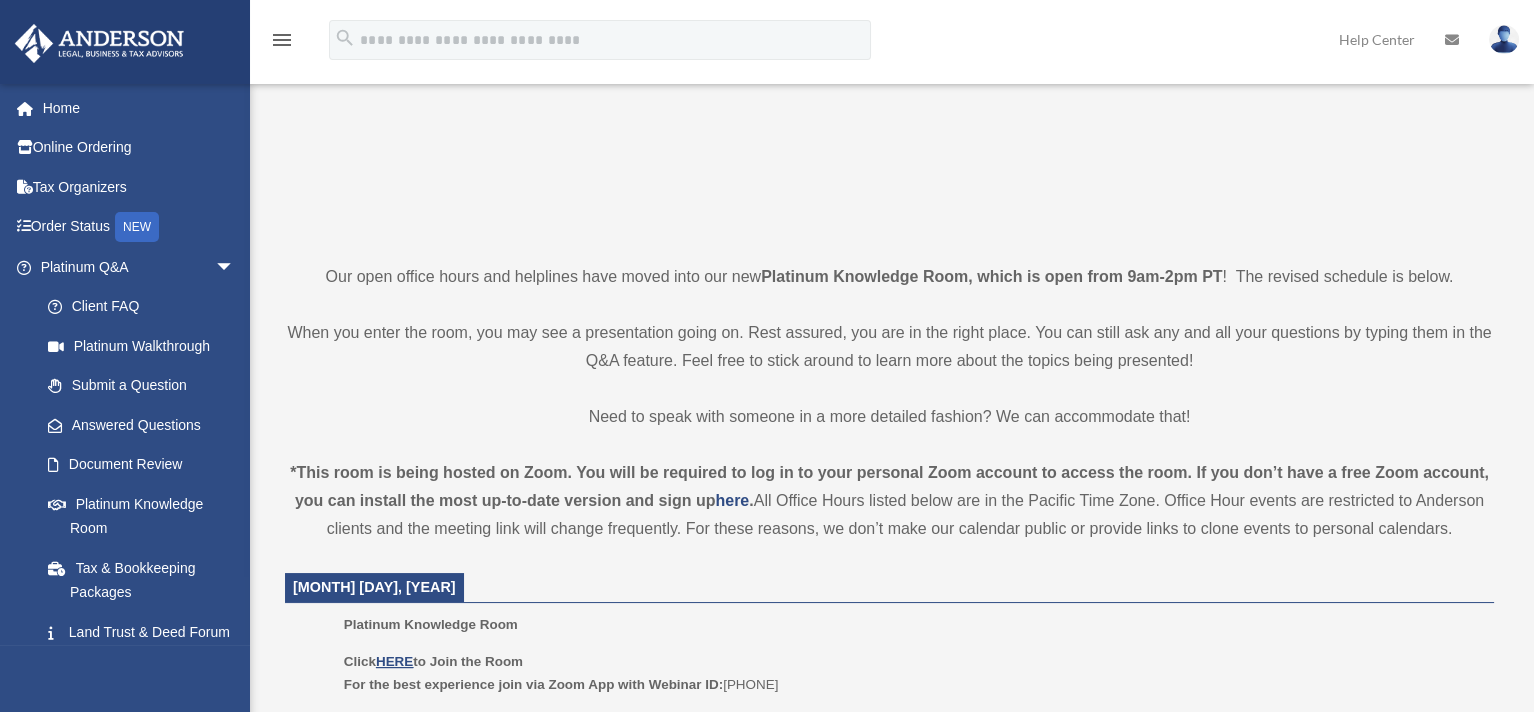 click at bounding box center [889, 61] 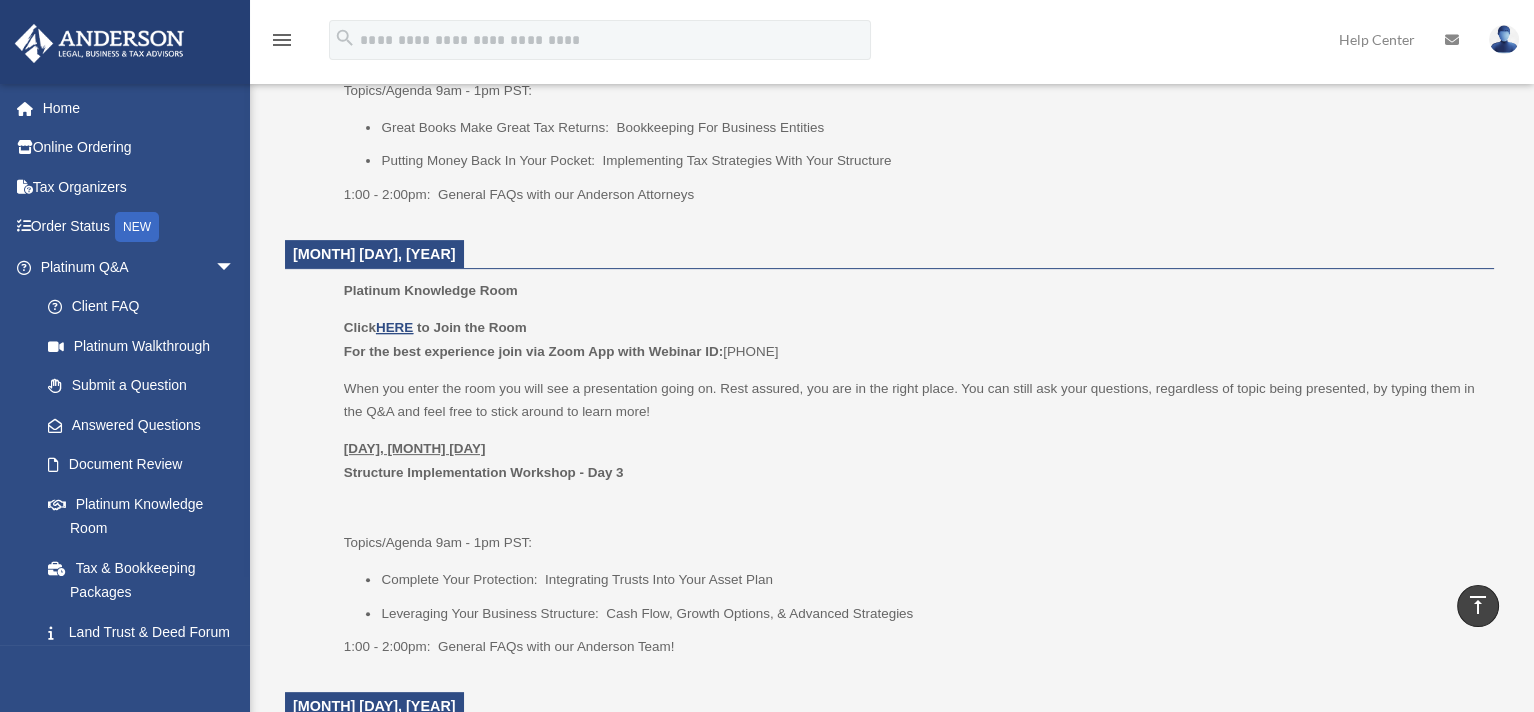 scroll, scrollTop: 1000, scrollLeft: 0, axis: vertical 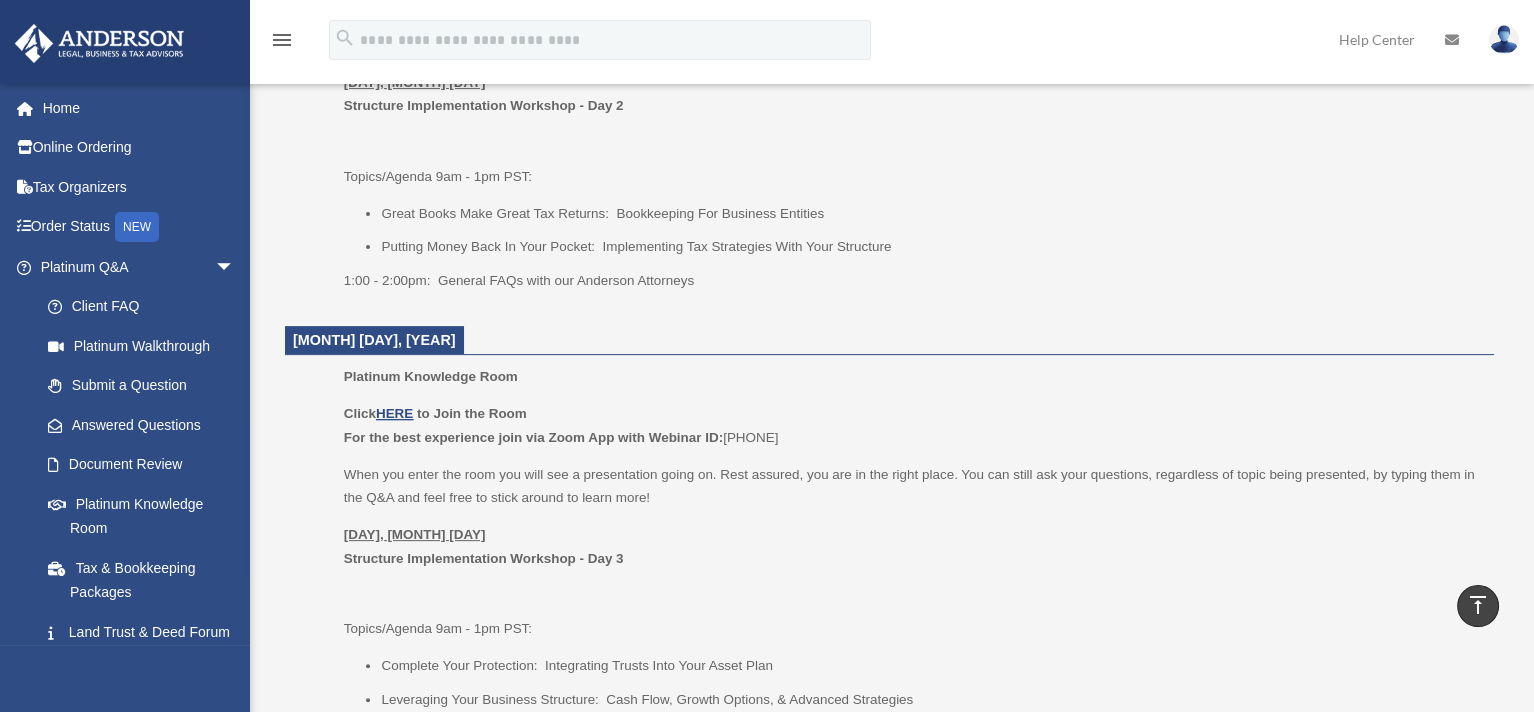 click on "[MONTH] [DAY], [YEAR]
Platinum Knowledge Room
Click  HERE  to Join the Room For the best experience join via Zoom App with Webinar ID:  [PHONE]
When you enter the room you will see a presentation going on. Rest assured, you are in the right place. You can still ask your questions, regardless of topic being presented, by typing them in the Q&A and feel free to stick around to learn more!
[DAY], [MONTH] [DAY] Structure Implementation Workshop - Day 2 Topics/Agenda [HOUR]am - [HOUR]pm [TIMEZONE]:
Great Books Make Great Tax Returns:  Bookkeeping For Business Entities
Putting Money Back In Your Pocket:  Implementing Tax Strategies With Your Structure
1:00 - 2:00pm:   General FAQs with our Anderson Attorneys
[MONTH] [DAY], [YEAR]
Platinum Knowledge Room
Click  HERE   to Join the Room For the best experience join via Zoom App with Webinar ID:  [PHONE]
[DAY], [MONTH] [DAY] Structure Implementation Workshop - Day 3 Topics/Agenda [HOUR]am - [HOUR]pm [TIMEZONE]:" at bounding box center (889, 945) 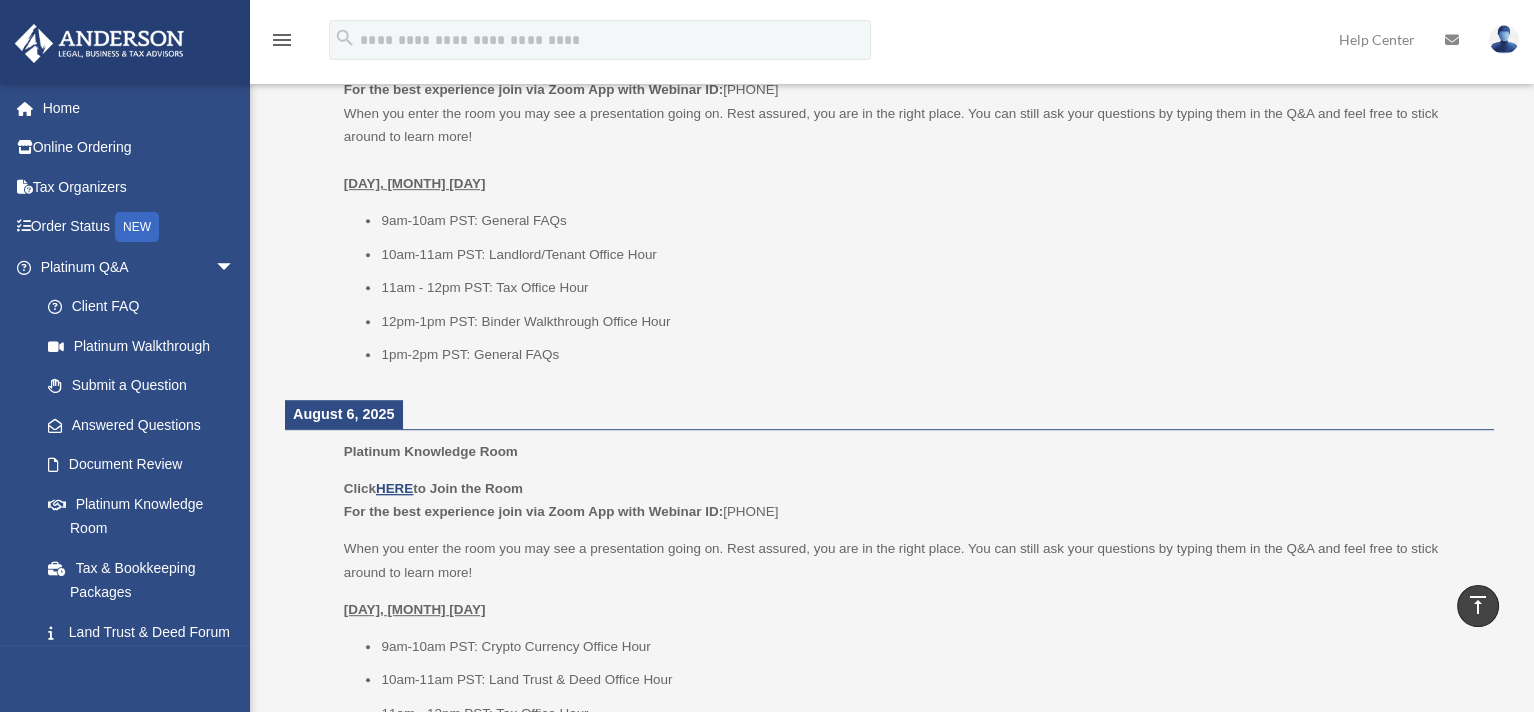 scroll, scrollTop: 1500, scrollLeft: 0, axis: vertical 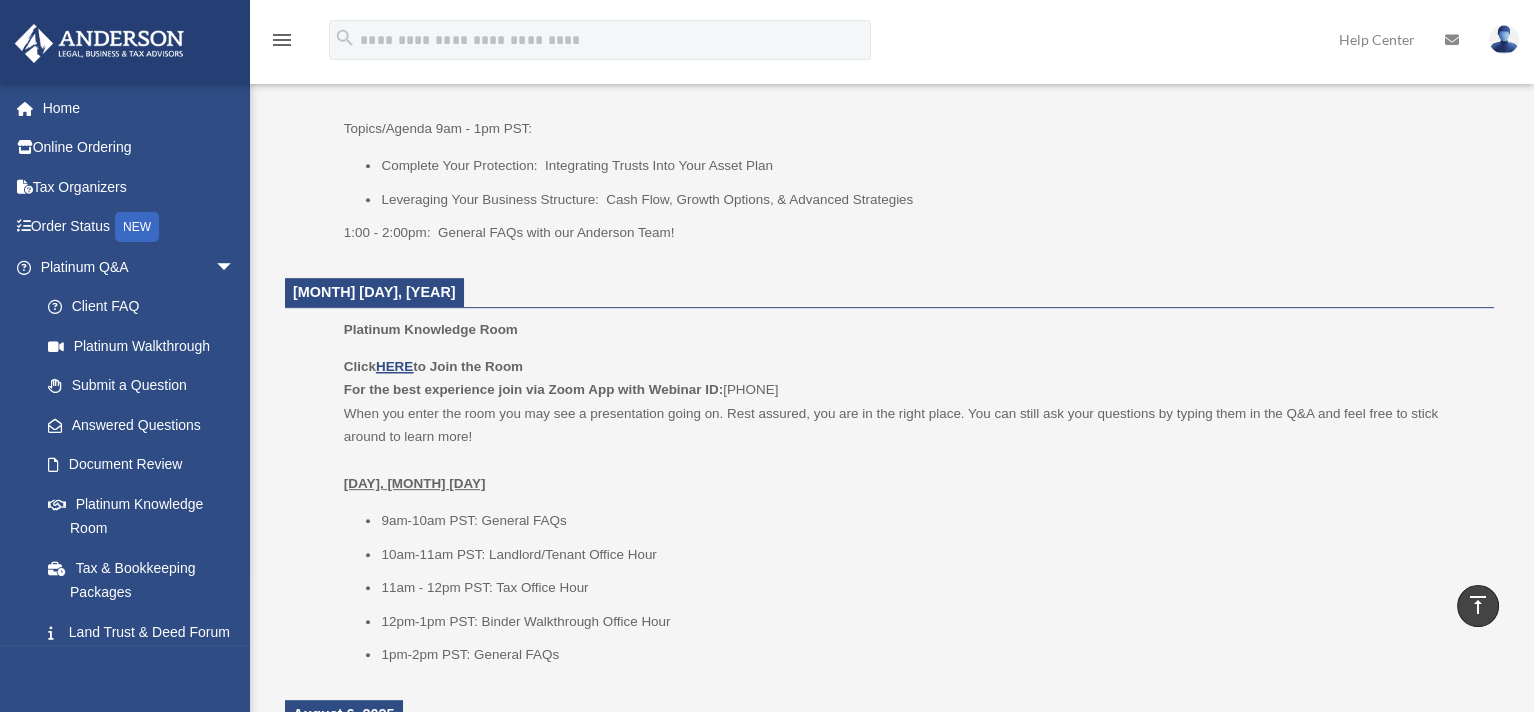 click on "Click  HERE  to Join the Room For the best experience join via Zoom App with Webinar ID:  [PHONE] When you enter the room you may see a presentation going on. Rest assured, you are in the right place. You can still ask your questions by typing them in the Q&A and feel free to stick around to learn more! [DAY], [MONTH] [DAY]" at bounding box center (912, 425) 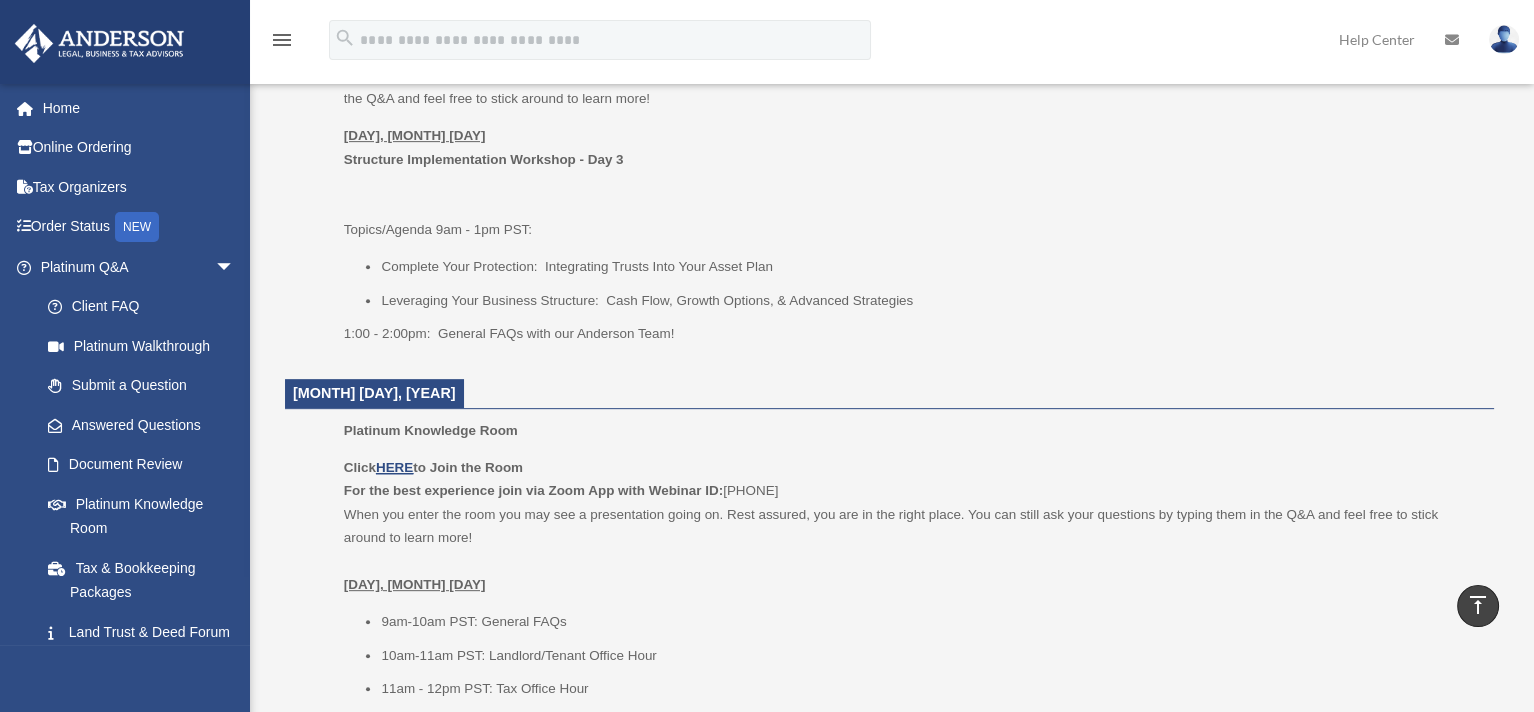 scroll, scrollTop: 1600, scrollLeft: 0, axis: vertical 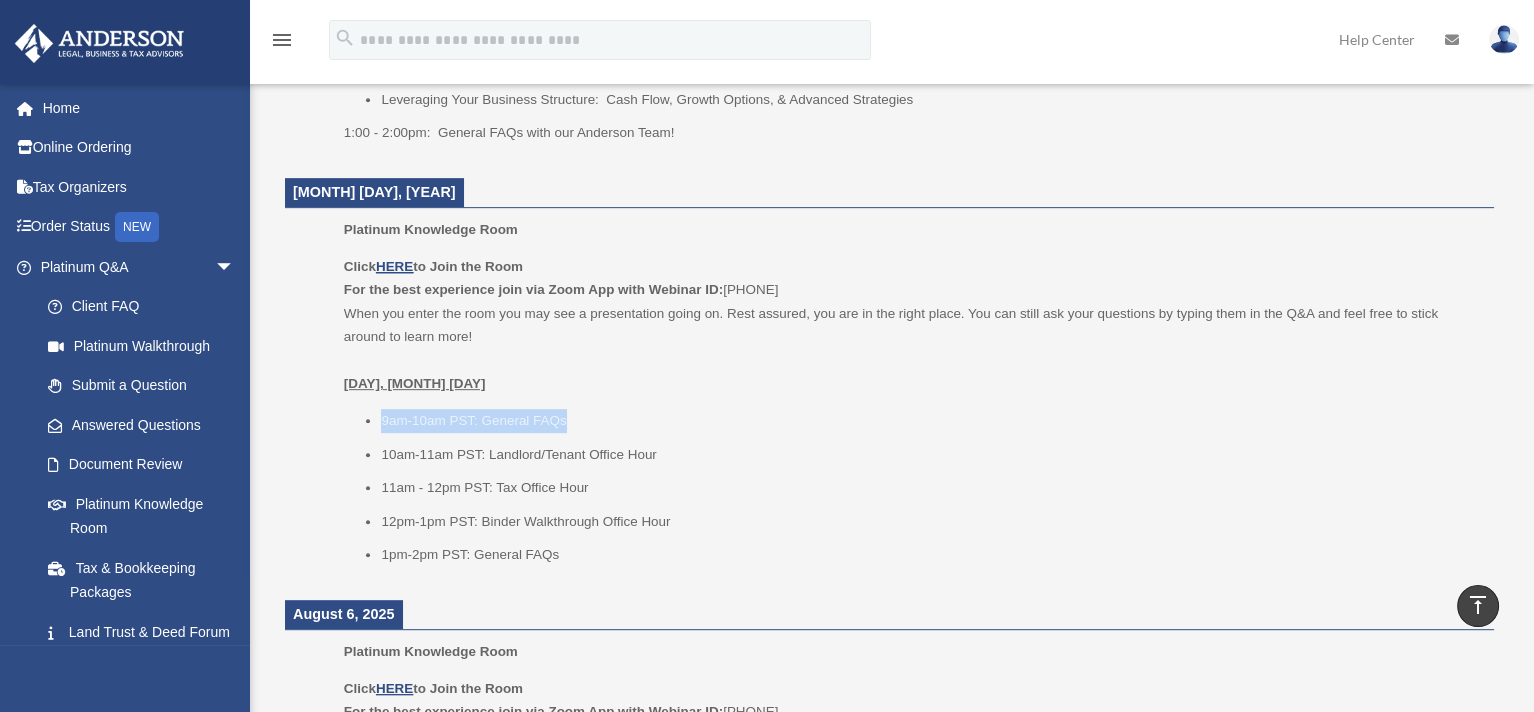 drag, startPoint x: 566, startPoint y: 414, endPoint x: 329, endPoint y: 416, distance: 237.00844 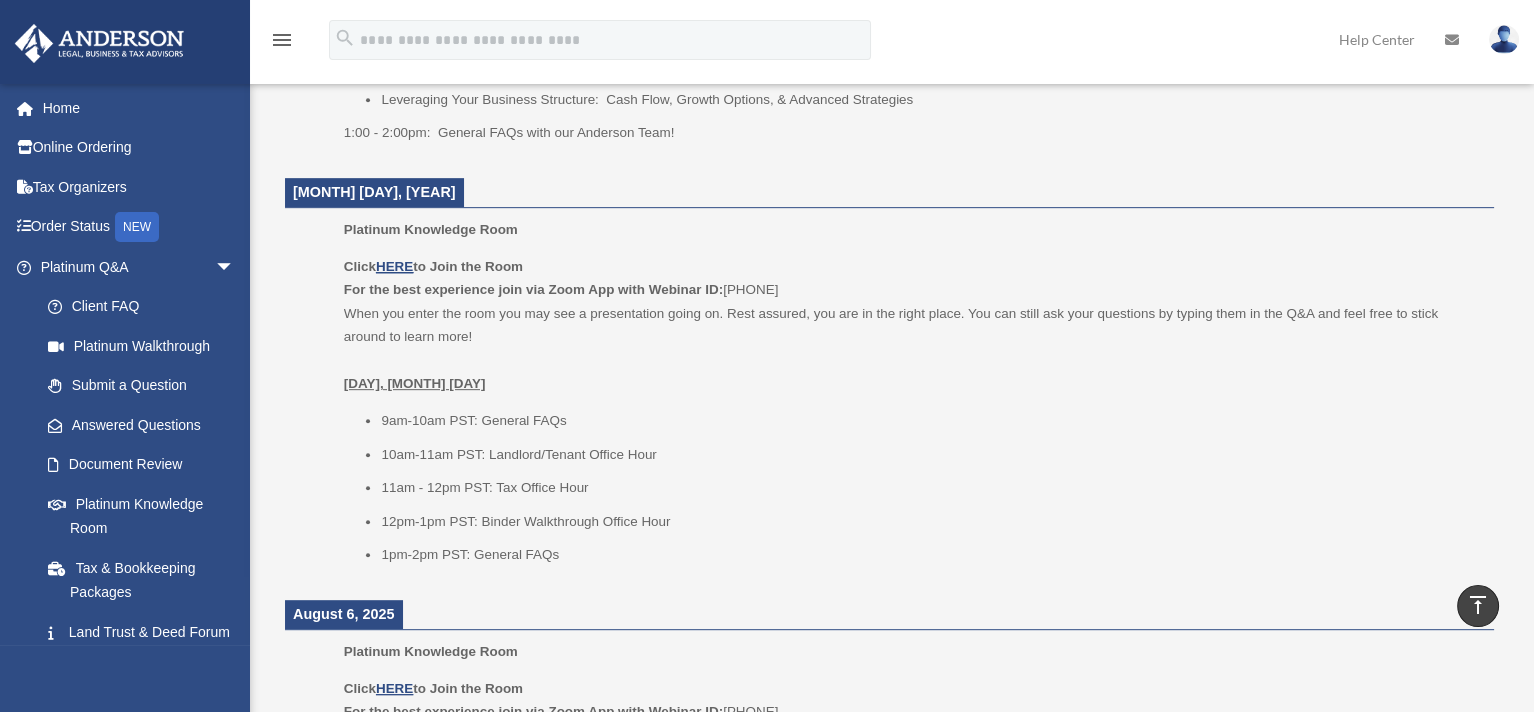 click on "Click  HERE  to Join the Room For the best experience join via Zoom App with Webinar ID:  [PHONE] When you enter the room you may see a presentation going on. Rest assured, you are in the right place. You can still ask your questions by typing them in the Q&A and feel free to stick around to learn more! [DAY], [MONTH] [DAY]
[HOUR]-[HOUR] [TIMEZONE]: General FAQs
[HOUR]-[HOUR] [TIMEZONE]: Landlord/Tenant Office Hour
[HOUR]  - [HOUR] [TIMEZONE]: Tax Office Hour
[HOUR]-[HOUR] [TIMEZONE]: Binder Walkthrough Office Hour
[HOUR]-[HOUR] [TIMEZONE]: General FAQs" at bounding box center [912, 411] 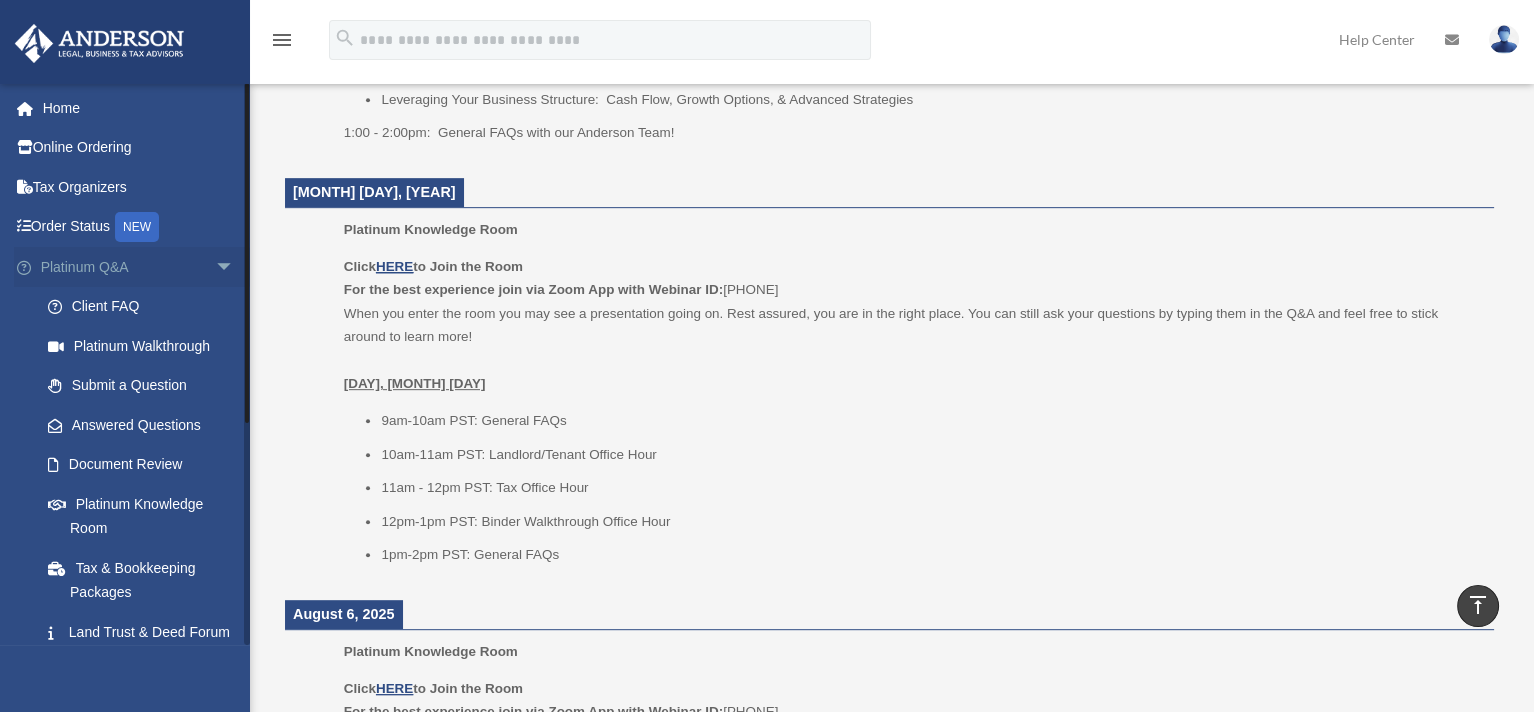 click on "arrow_drop_down" at bounding box center (235, 267) 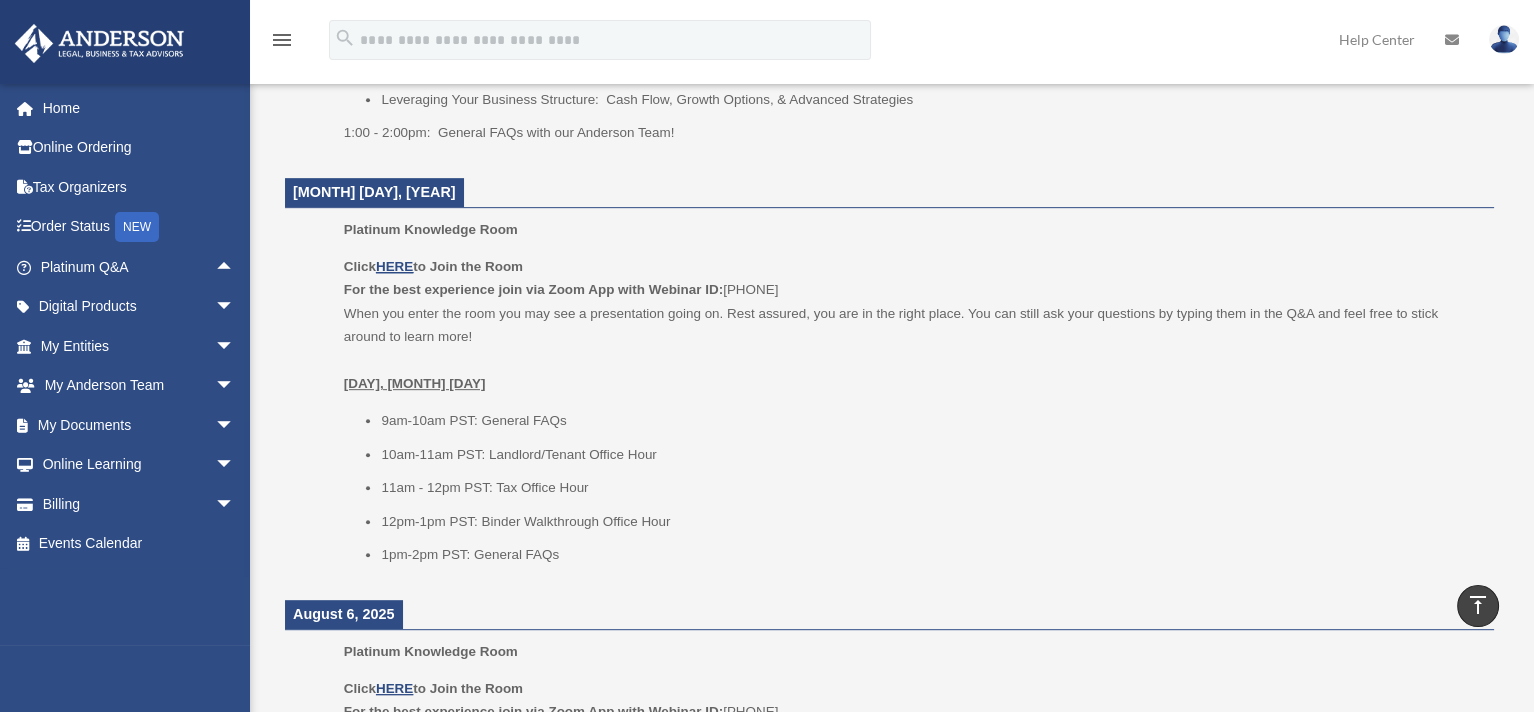 click on "Click  HERE  to Join the Room For the best experience join via Zoom App with Webinar ID:  [PHONE] When you enter the room you may see a presentation going on. Rest assured, you are in the right place. You can still ask your questions by typing them in the Q&A and feel free to stick around to learn more! [DAY], [MONTH] [DAY]" at bounding box center [912, 325] 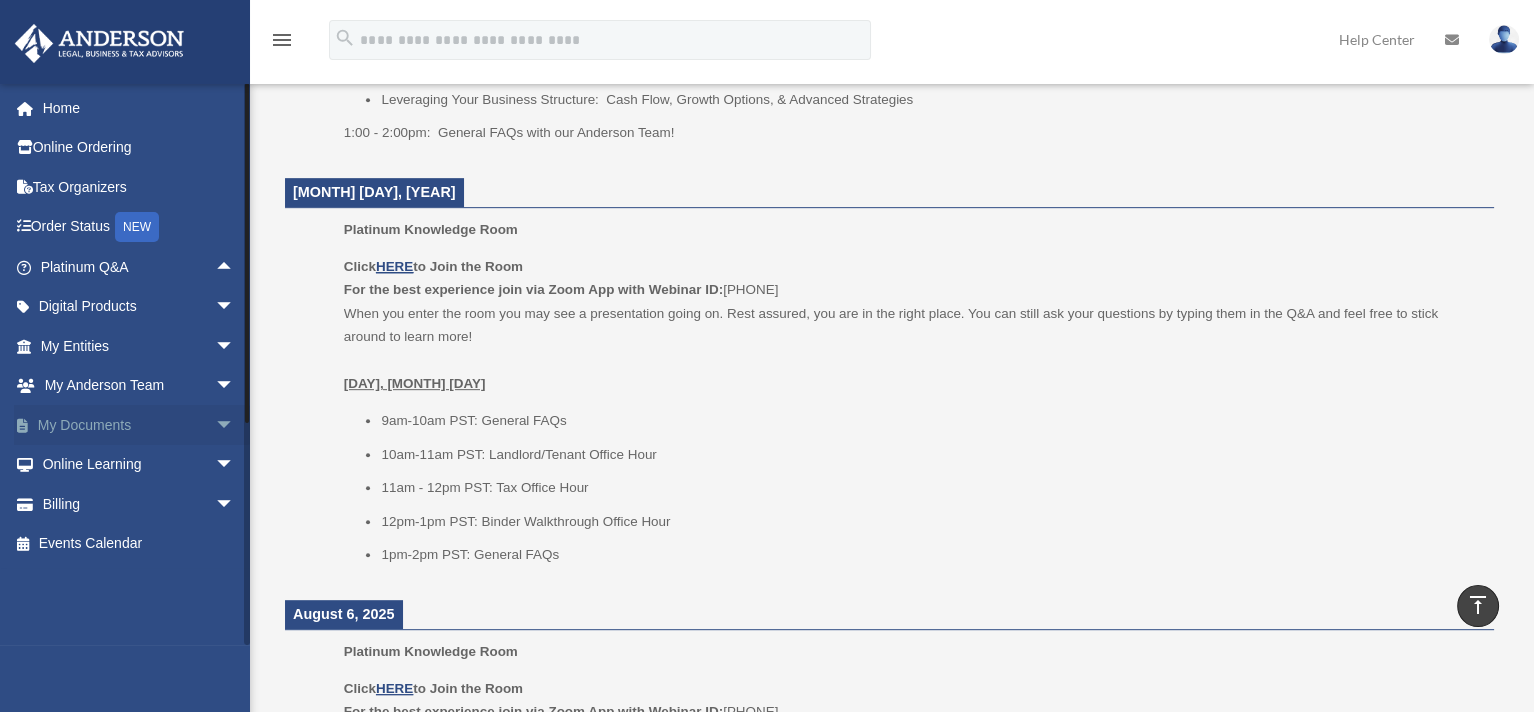 click on "arrow_drop_down" at bounding box center [235, 425] 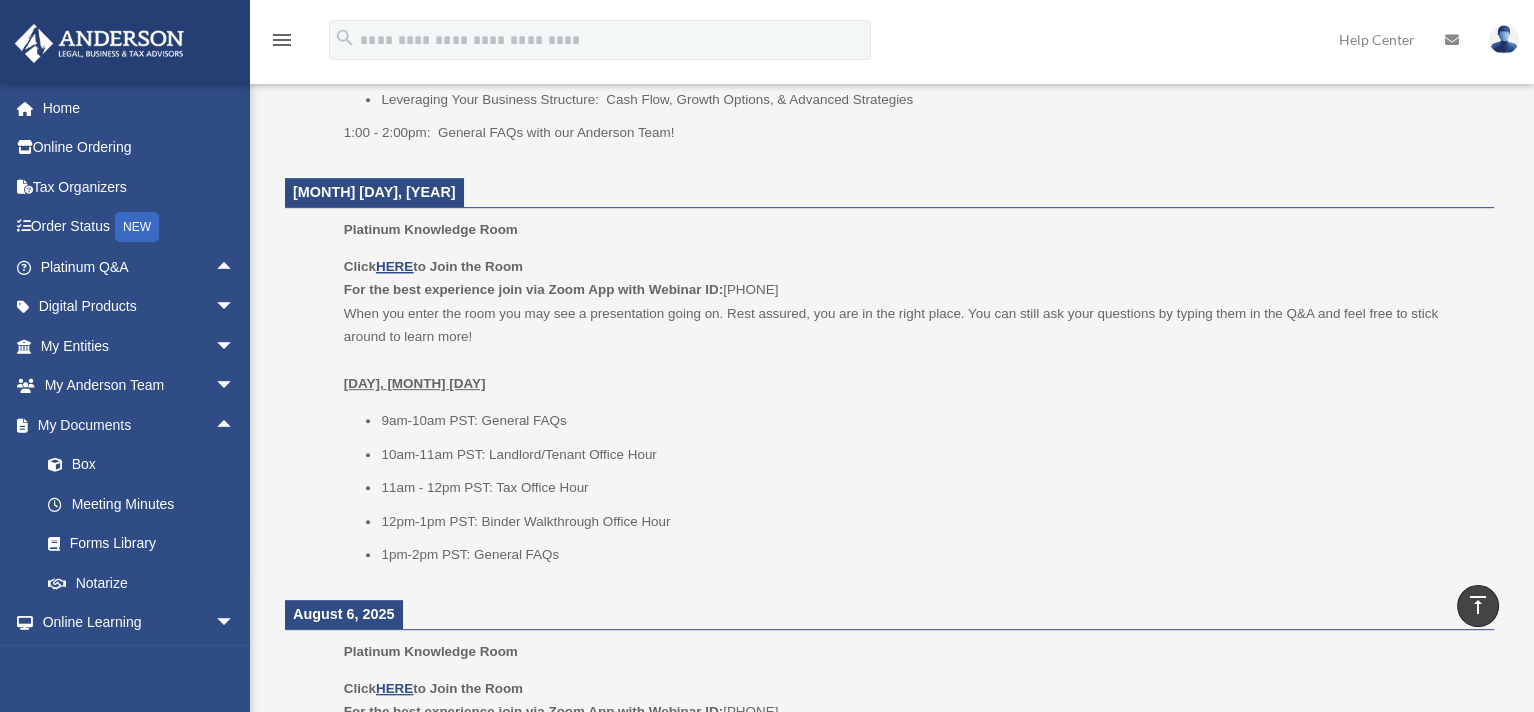 click on "[MONTH] [DAY], [YEAR]
Platinum Knowledge Room
Click  HERE  to Join the Room For the best experience join via Zoom App with Webinar ID:  [PHONE]
When you enter the room you will see a presentation going on. Rest assured, you are in the right place. You can still ask your questions, regardless of topic being presented, by typing them in the Q&A and feel free to stick around to learn more!
[DAY], [MONTH] [DAY] Structure Implementation Workshop - Day 2 Topics/Agenda [HOUR]am - [HOUR]pm [TIMEZONE]:
Great Books Make Great Tax Returns:  Bookkeeping For Business Entities
Putting Money Back In Your Pocket:  Implementing Tax Strategies With Your Structure
1:00 - 2:00pm:   General FAQs with our Anderson Attorneys
[MONTH] [DAY], [YEAR]
Platinum Knowledge Room
Click  HERE   to Join the Room For the best experience join via Zoom App with Webinar ID:  [PHONE]
[DAY], [MONTH] [DAY] Structure Implementation Workshop - Day 3 Topics/Agenda [HOUR]am - [HOUR]pm [TIMEZONE]:" at bounding box center [889, 345] 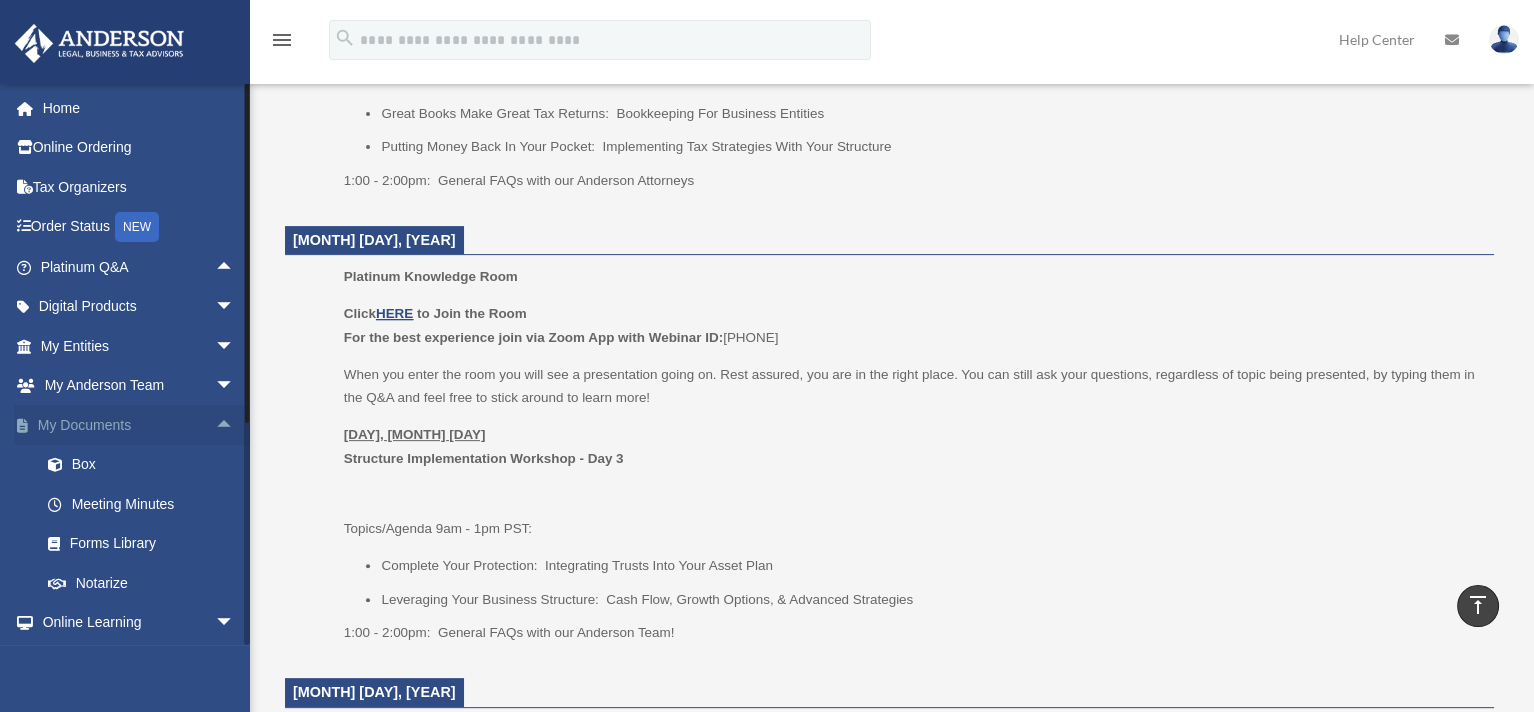 click on "arrow_drop_up" at bounding box center [235, 425] 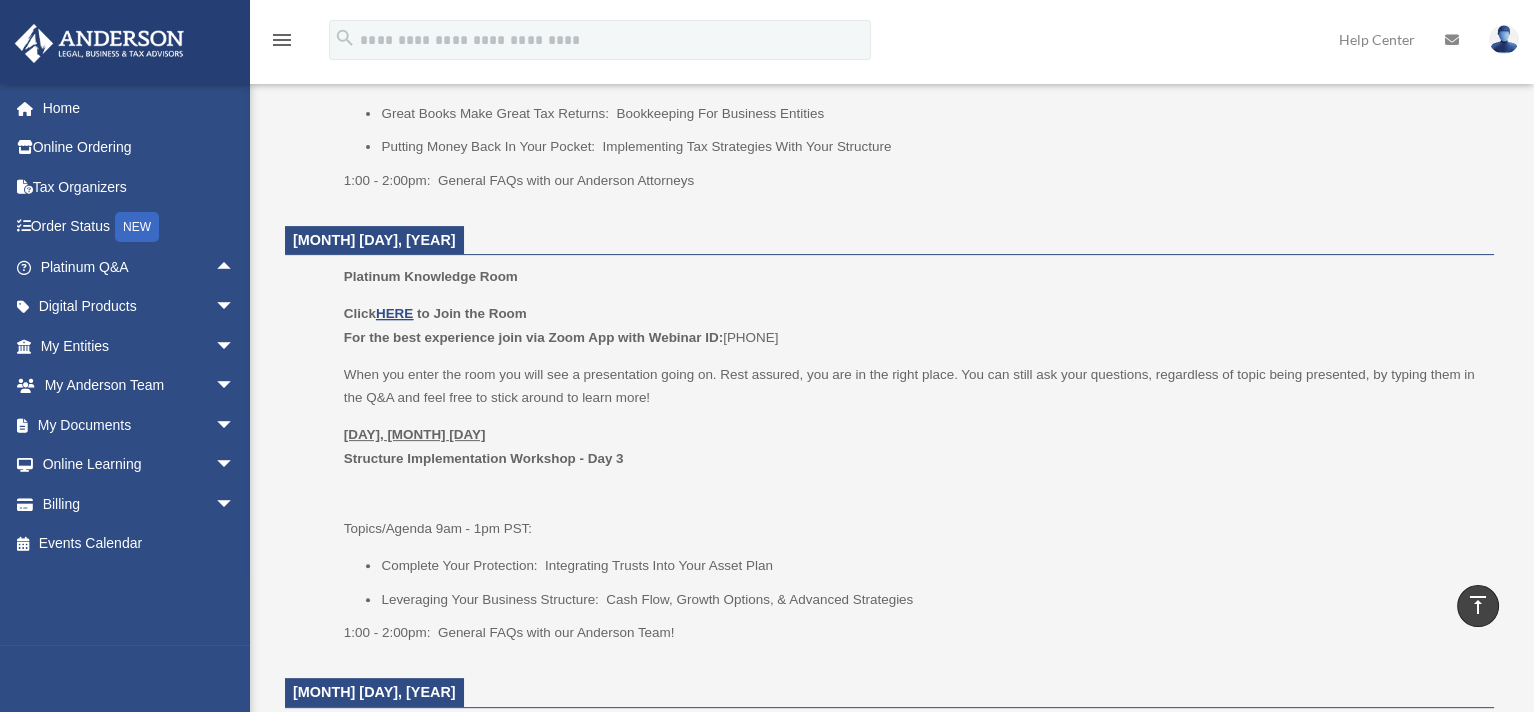 click on "[DAY], [MONTH] [DAY] Structure Implementation Workshop - Day 3 Topics/Agenda [HOUR]am - [HOUR]pm [TIMEZONE]:" at bounding box center [912, 482] 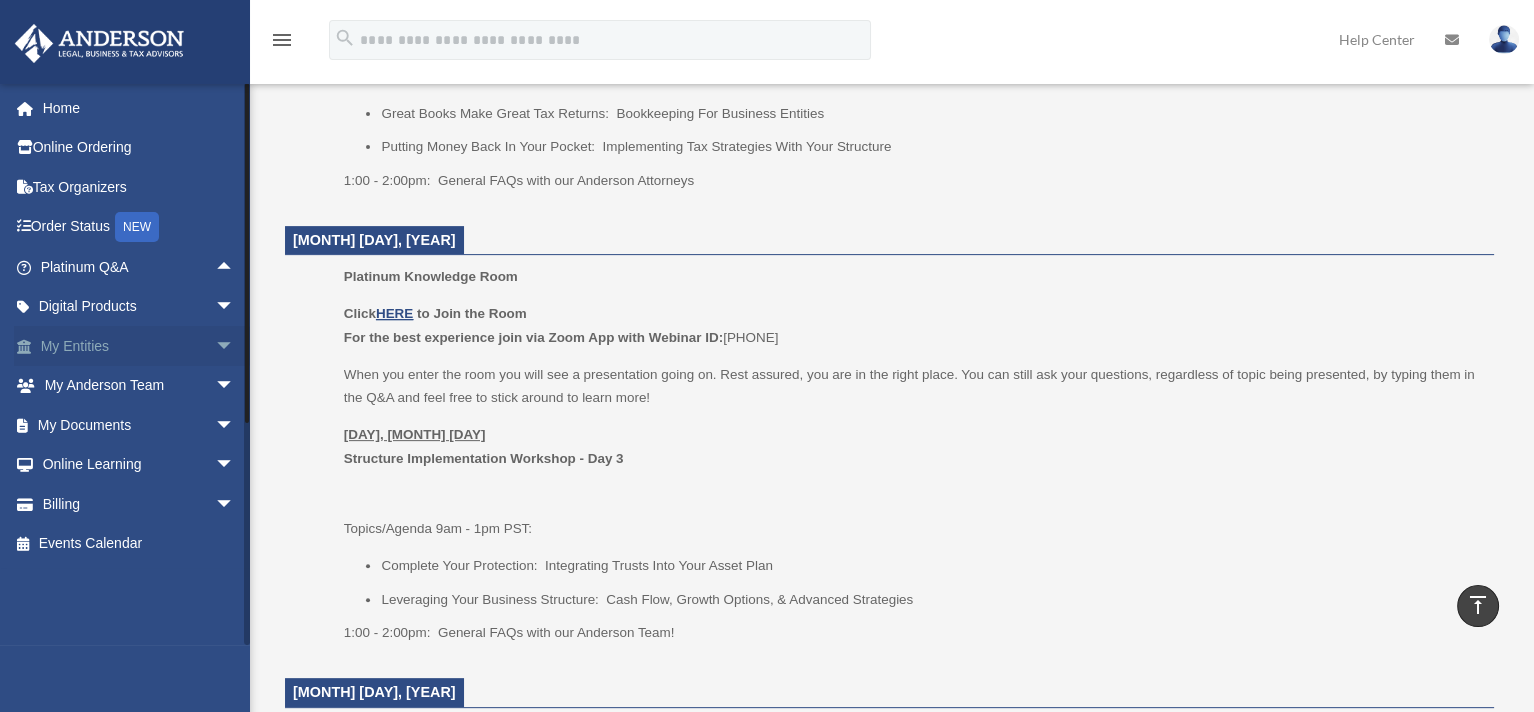 click on "arrow_drop_down" at bounding box center (235, 346) 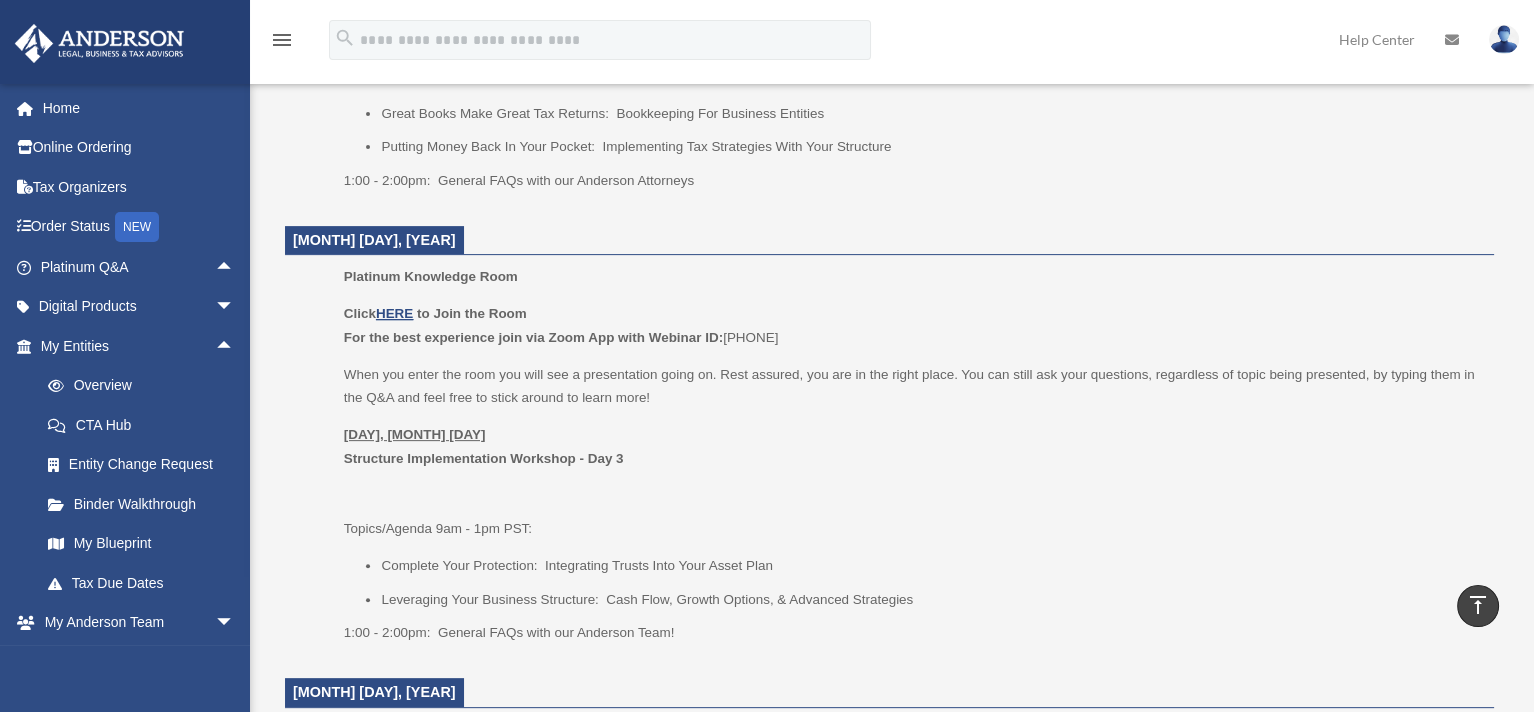 click on "[DAY], [MONTH] [DAY] Structure Implementation Workshop - Day 3 Topics/Agenda [HOUR]am - [HOUR]pm [TIMEZONE]:" at bounding box center (912, 482) 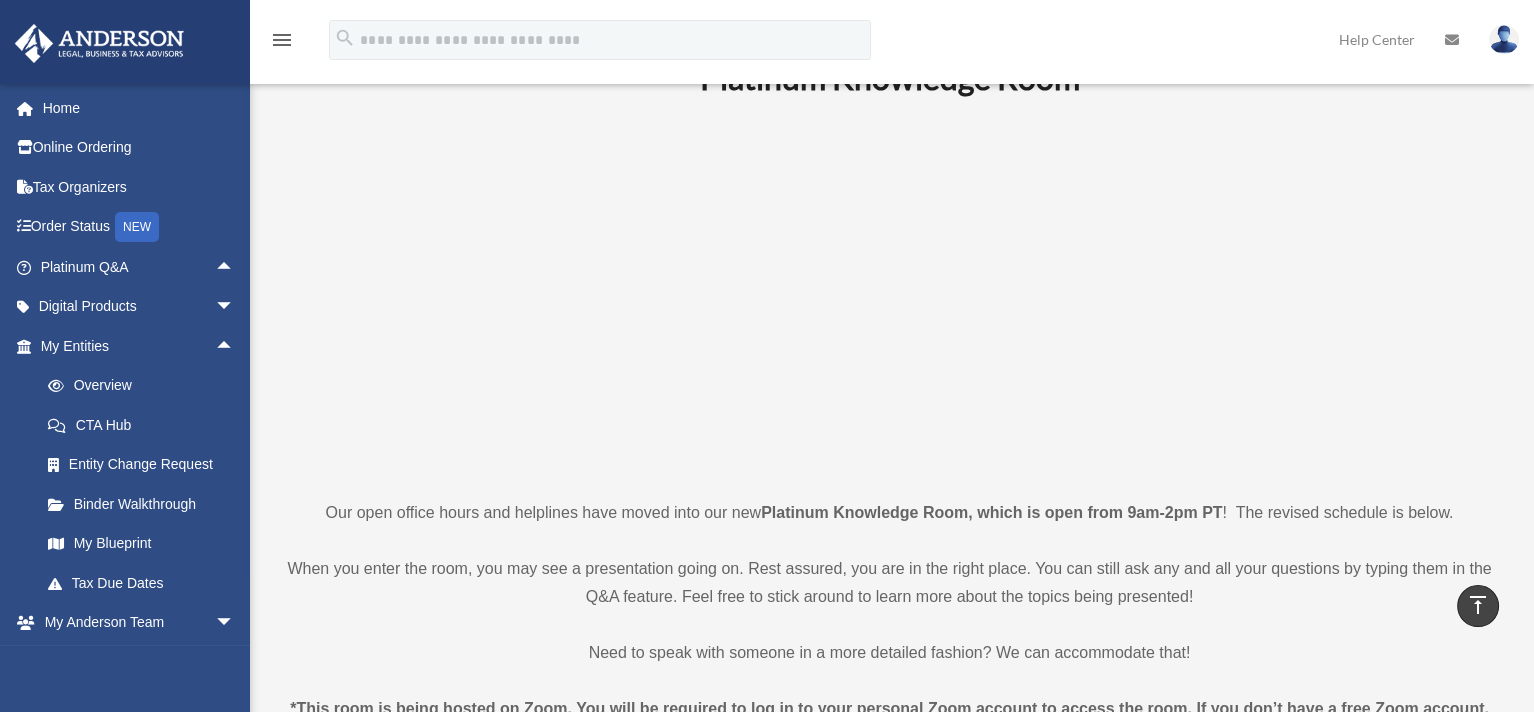 scroll, scrollTop: 0, scrollLeft: 0, axis: both 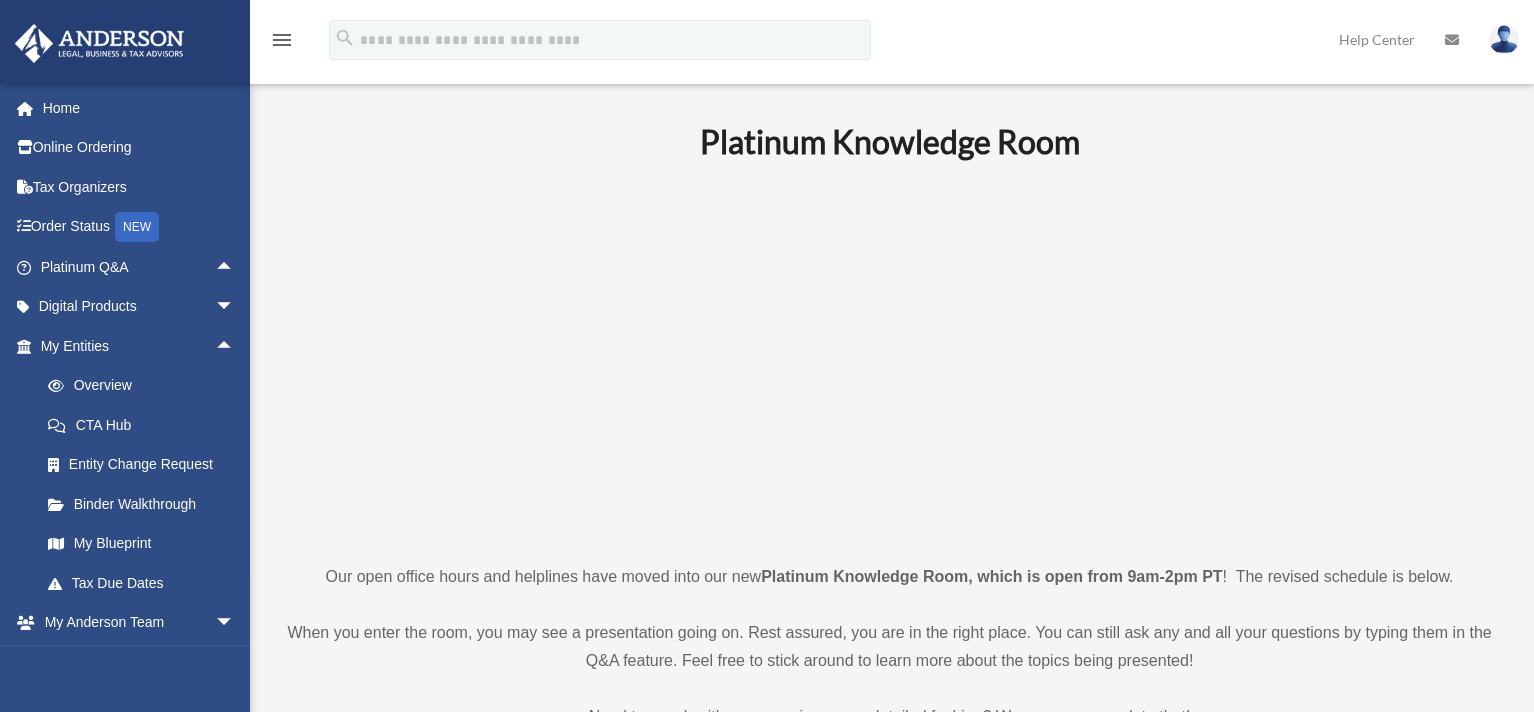 click at bounding box center (889, 361) 